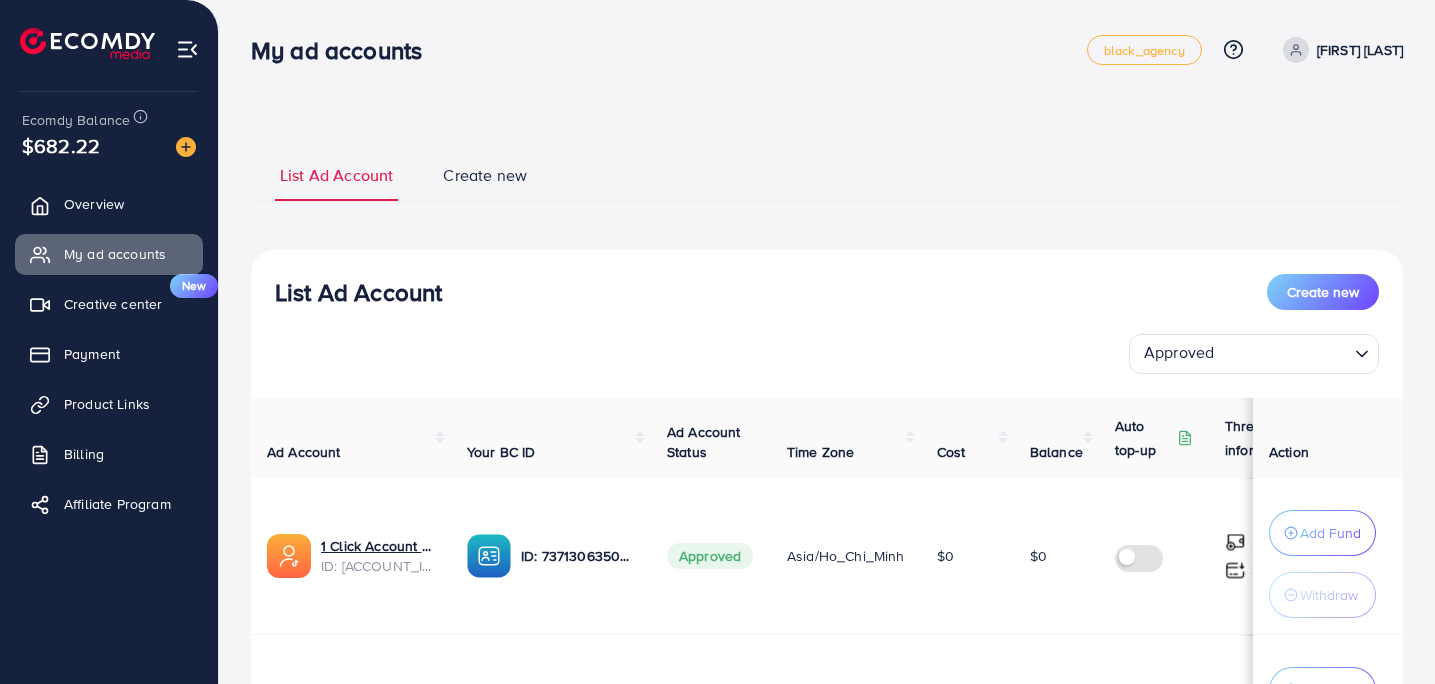 select on "***" 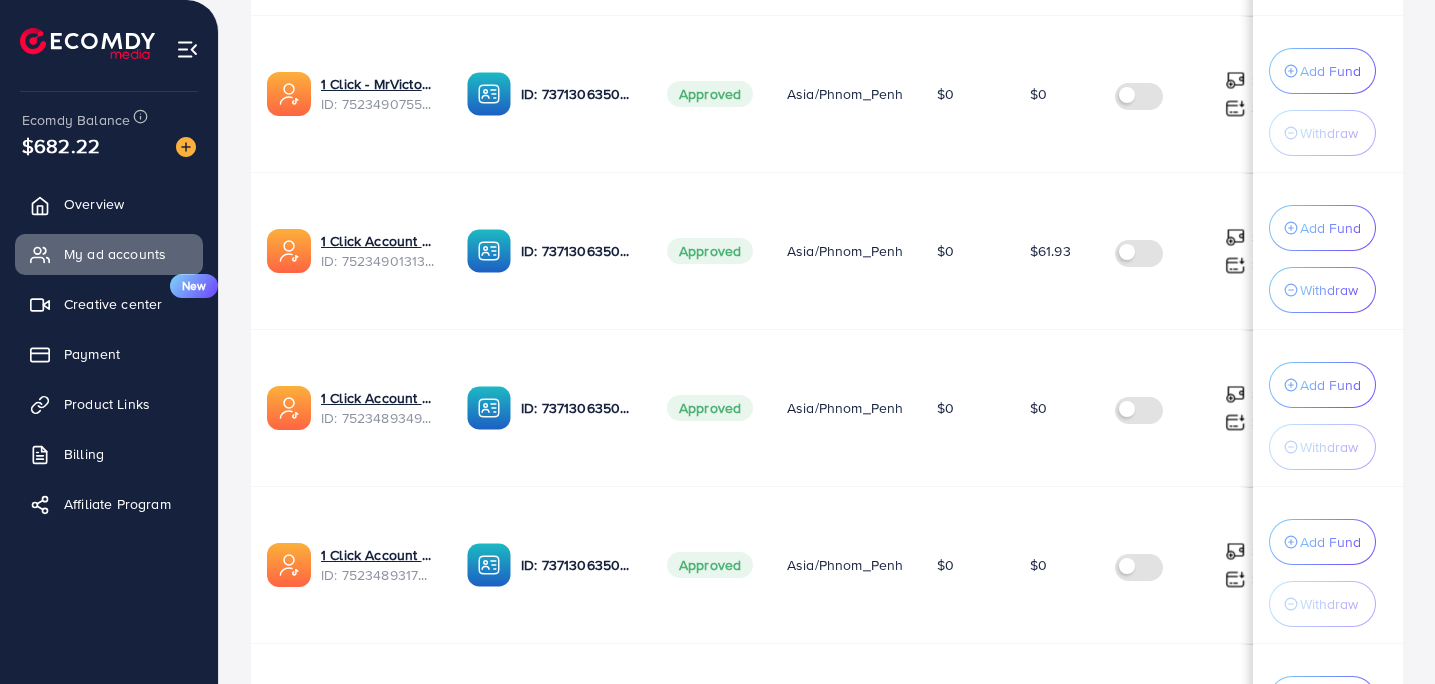 scroll, scrollTop: 0, scrollLeft: 1, axis: horizontal 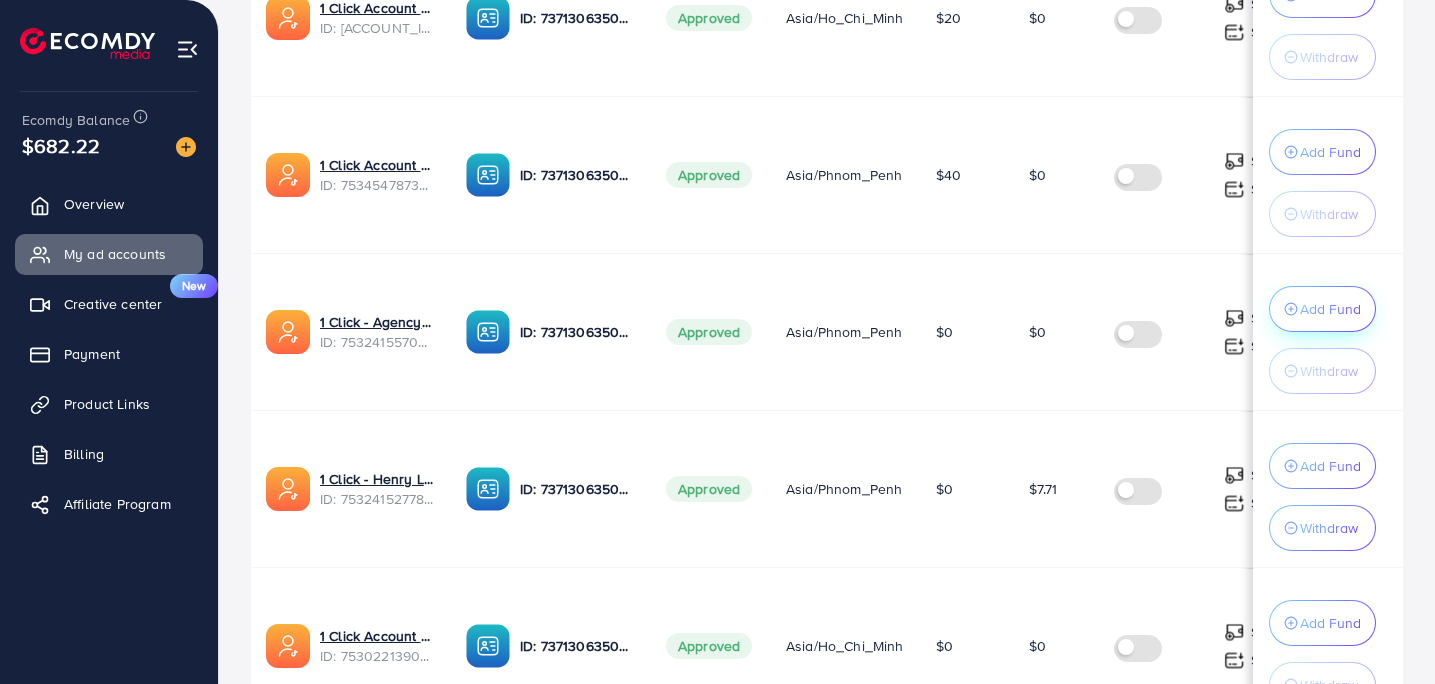click on "Add Fund" at bounding box center (1330, -162) 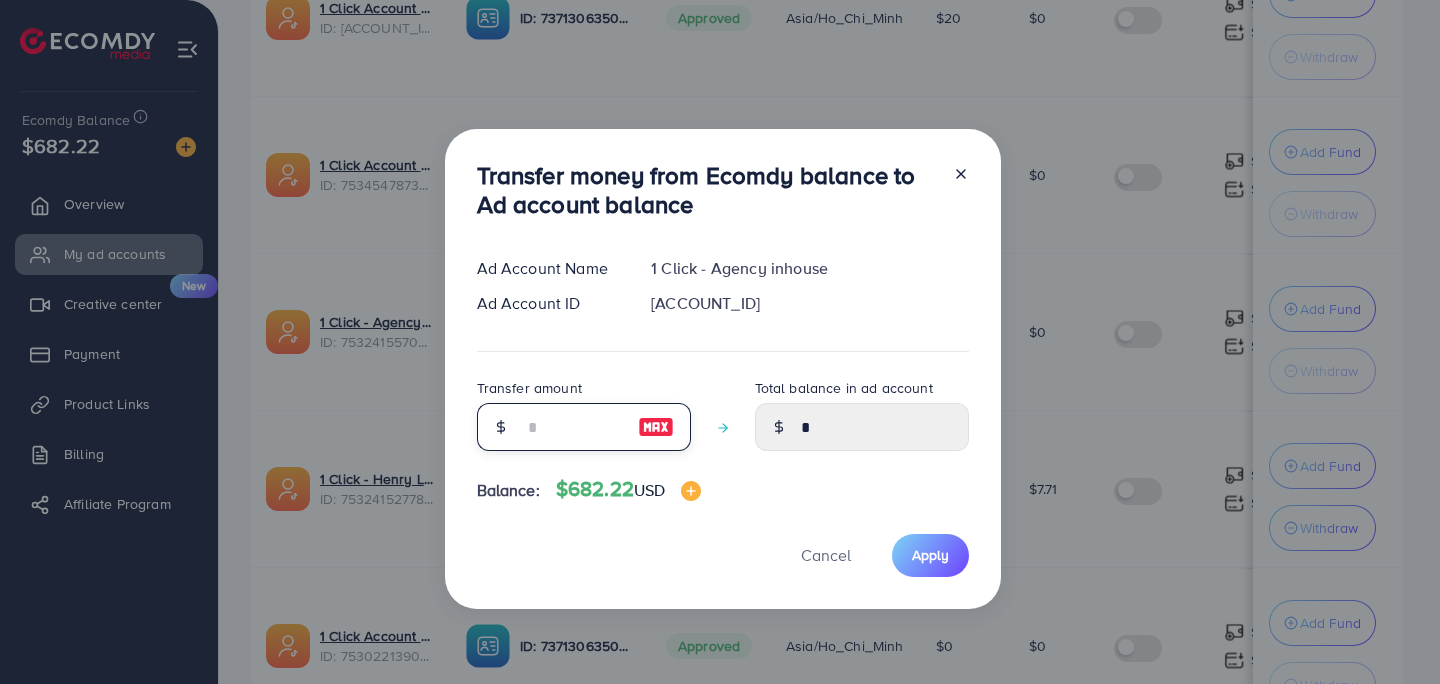 click at bounding box center (573, 427) 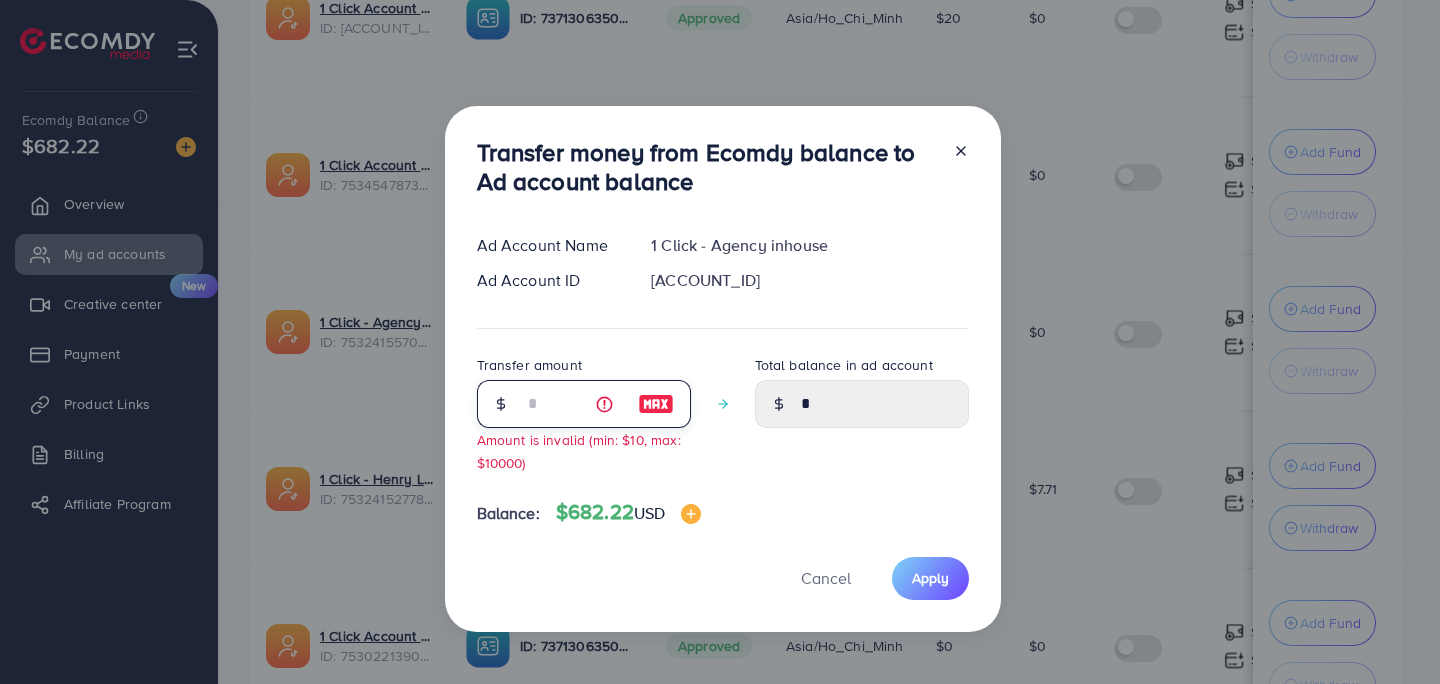 type on "****" 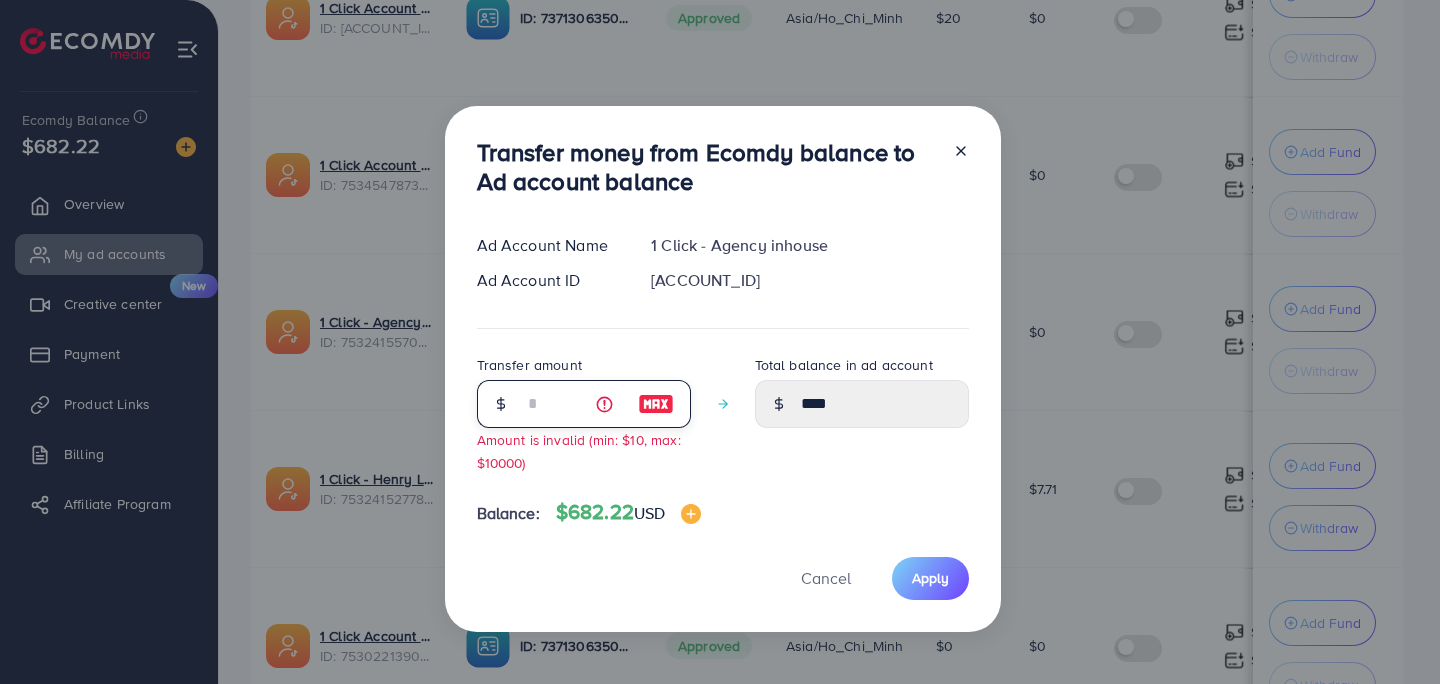 type on "**" 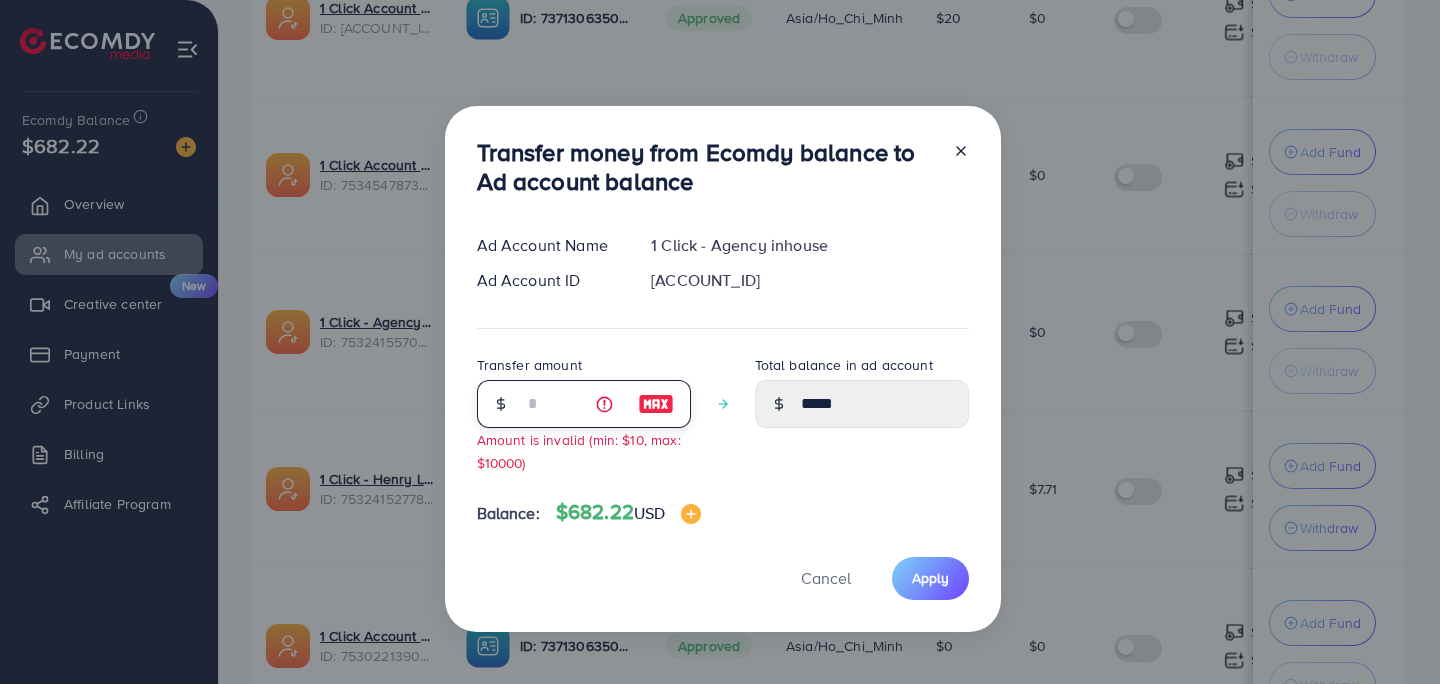 type on "***" 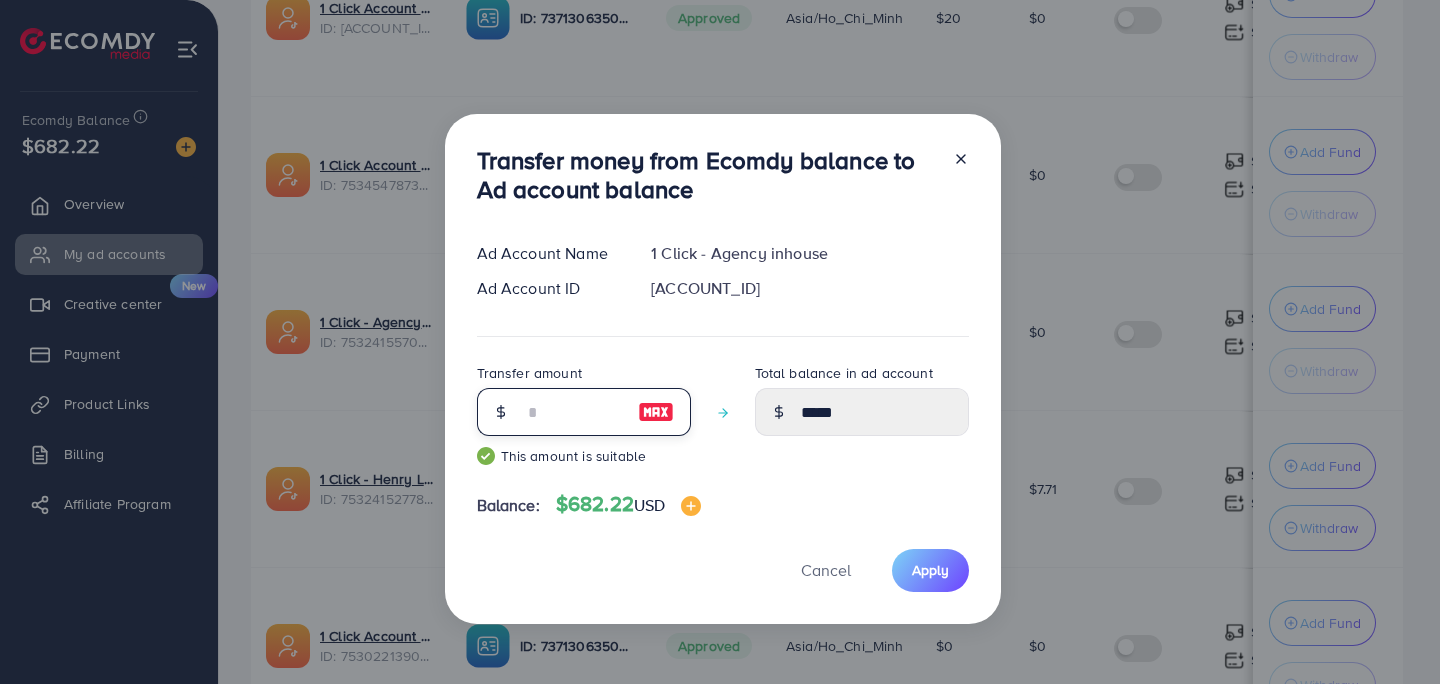 type on "******" 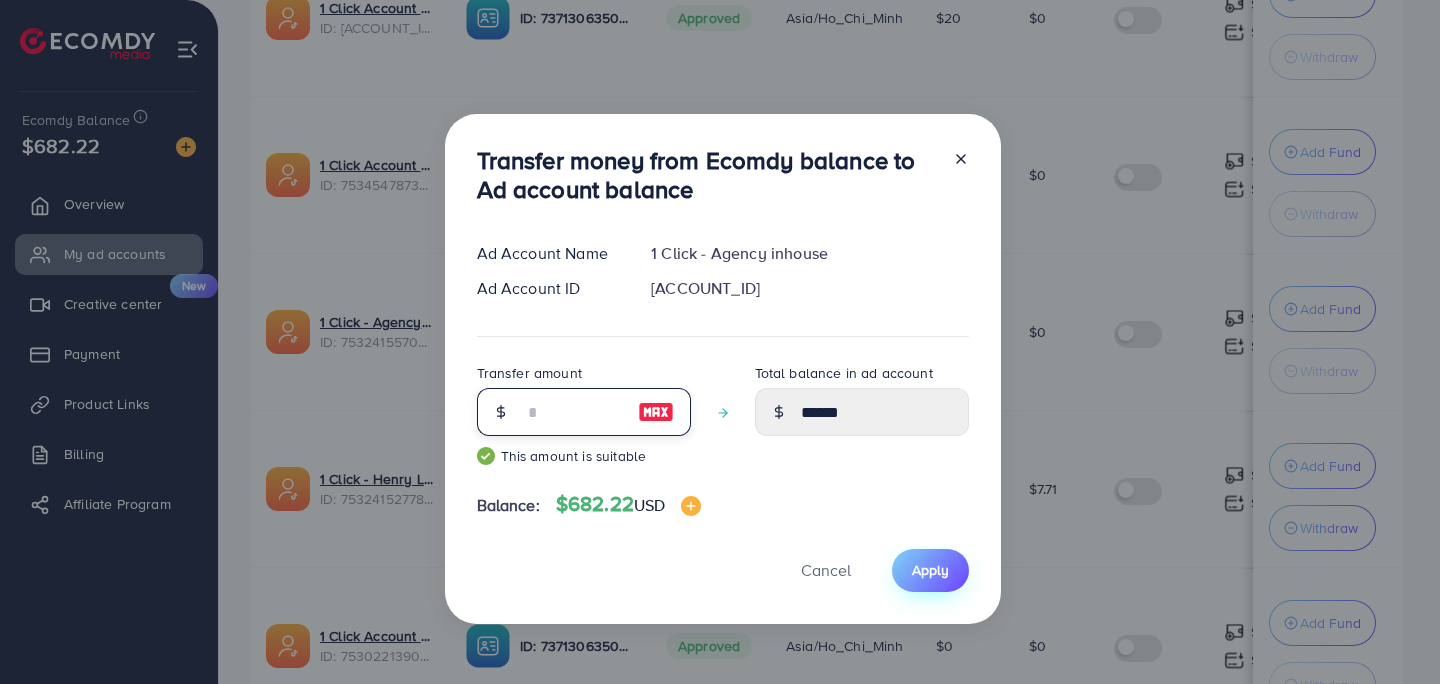 type on "***" 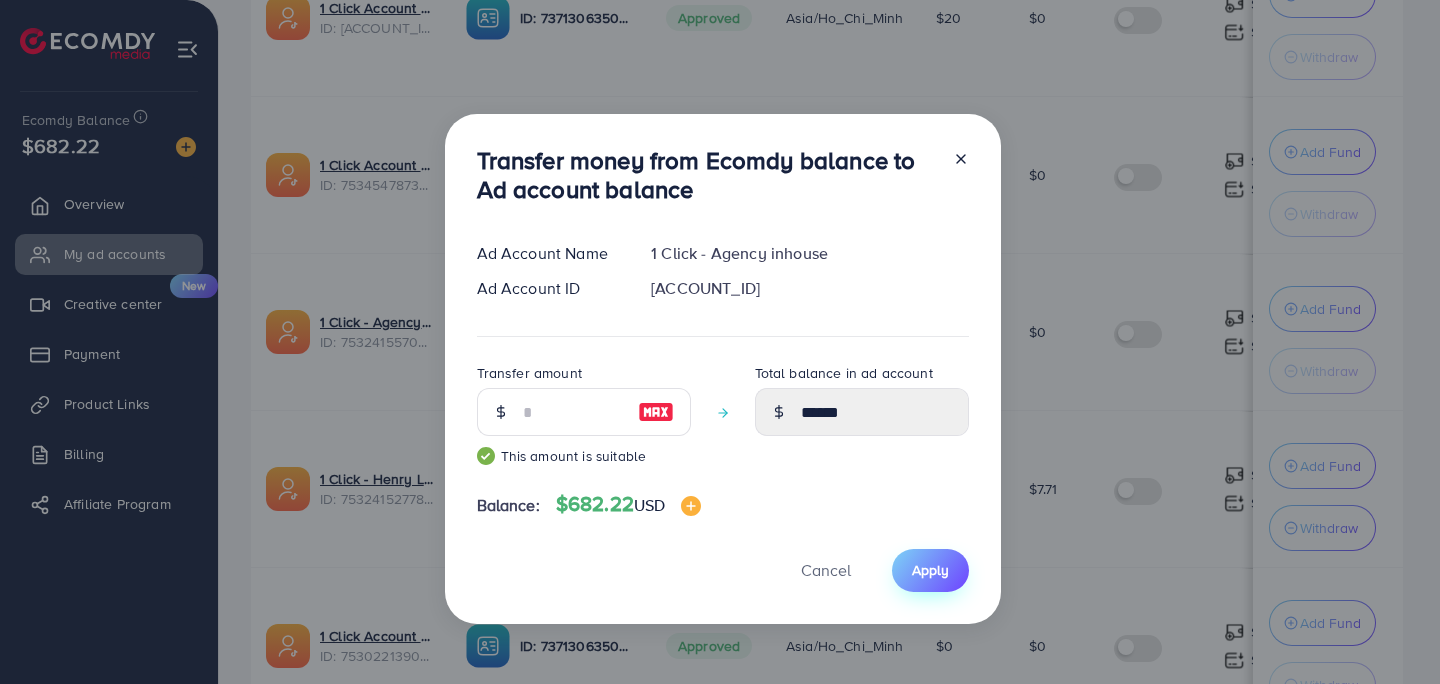click on "Apply" at bounding box center (930, 570) 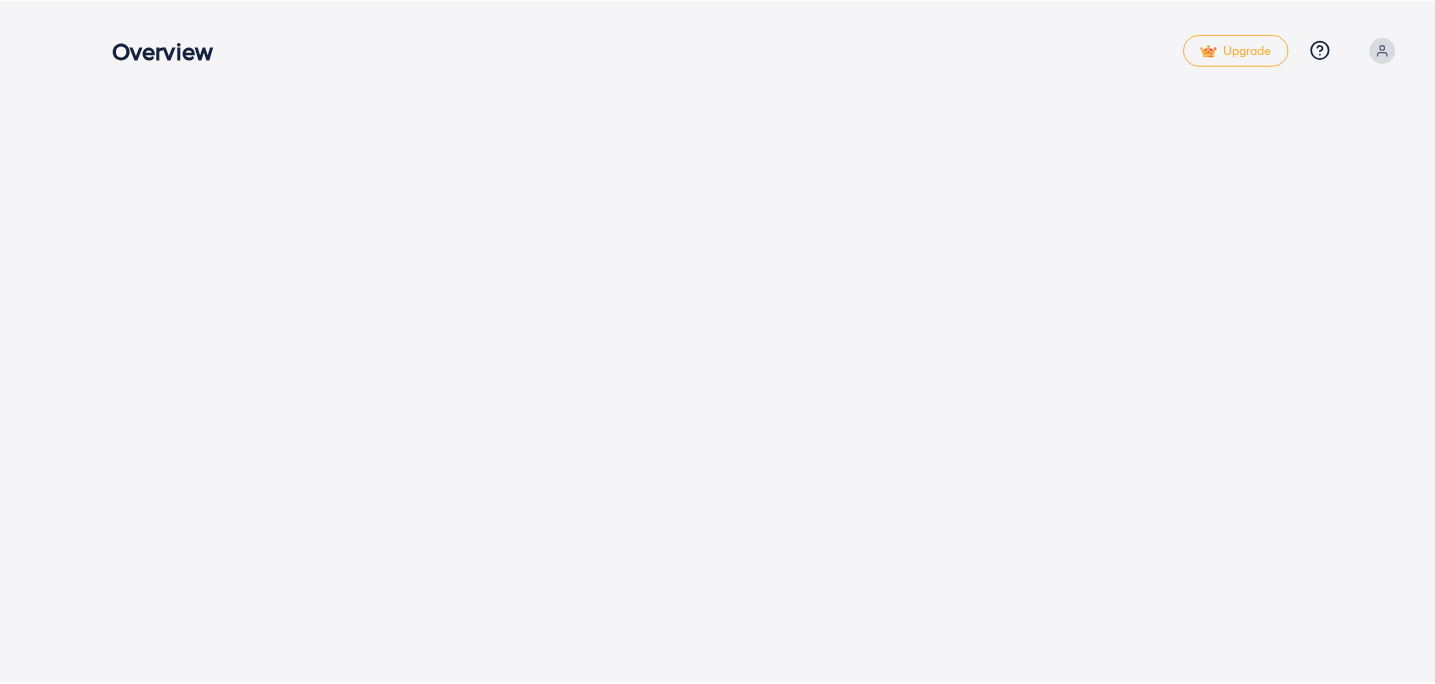 scroll, scrollTop: 0, scrollLeft: 0, axis: both 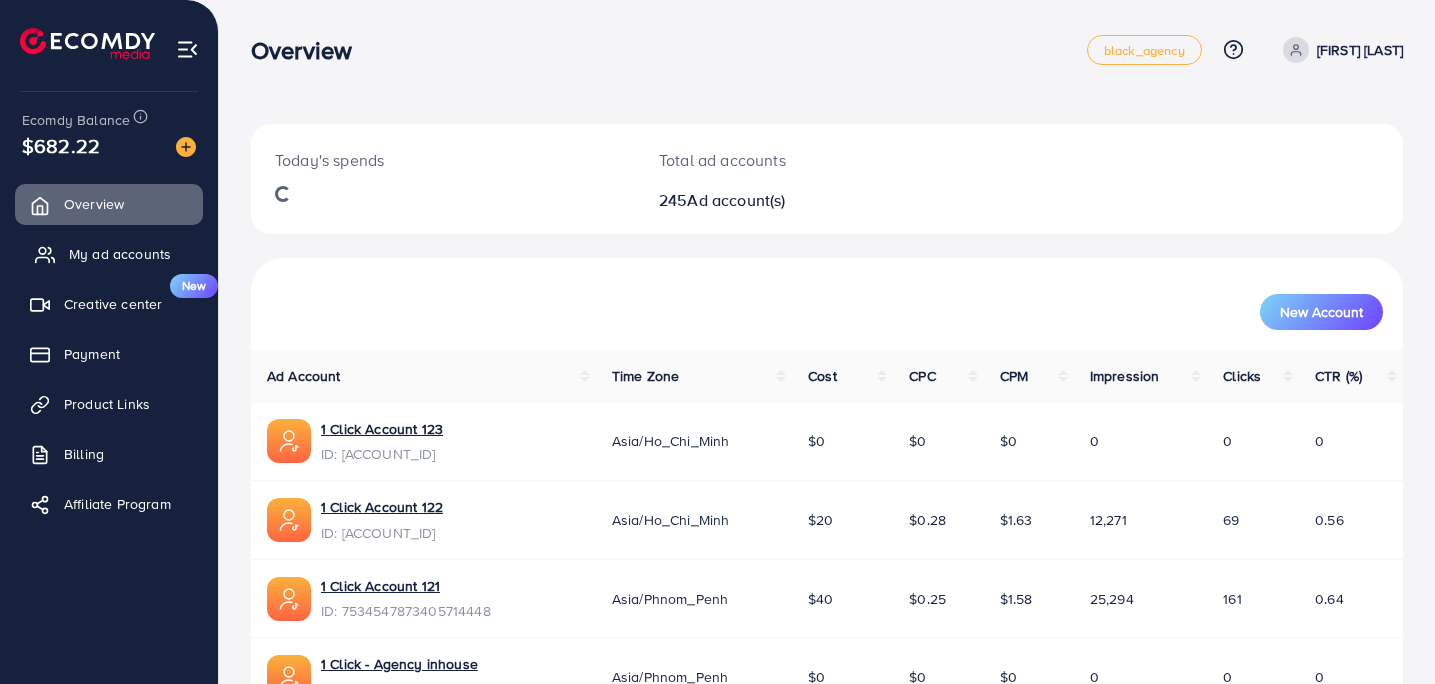 click on "My ad accounts" at bounding box center (109, 254) 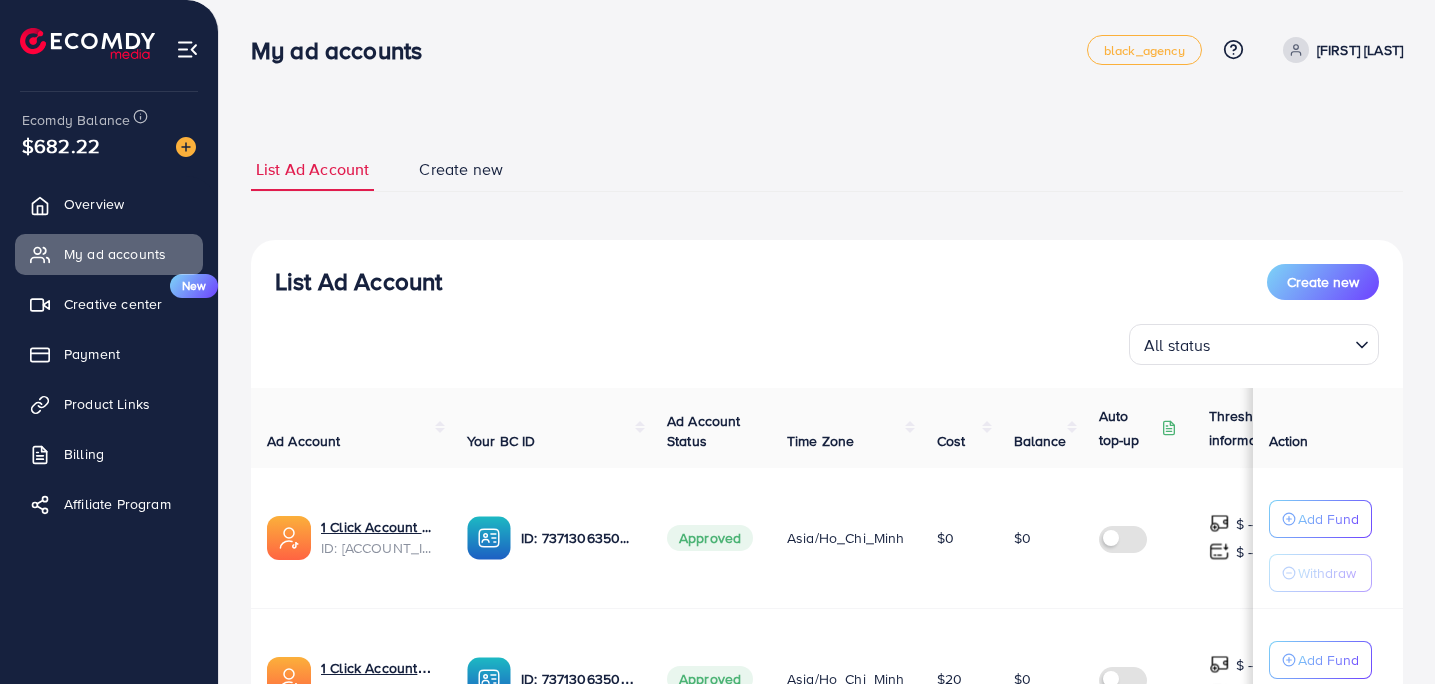 drag, startPoint x: 1159, startPoint y: 346, endPoint x: 1162, endPoint y: 382, distance: 36.124783 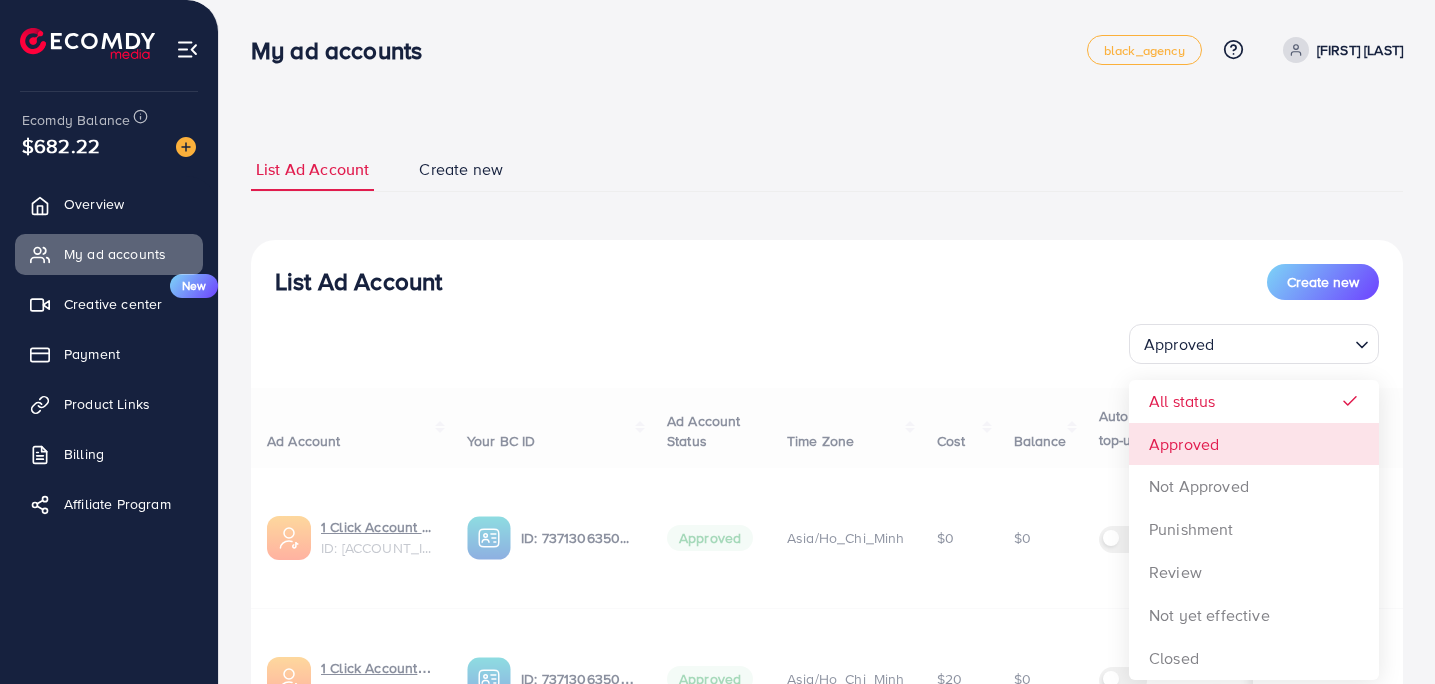 drag, startPoint x: 1174, startPoint y: 427, endPoint x: 1087, endPoint y: 410, distance: 88.64536 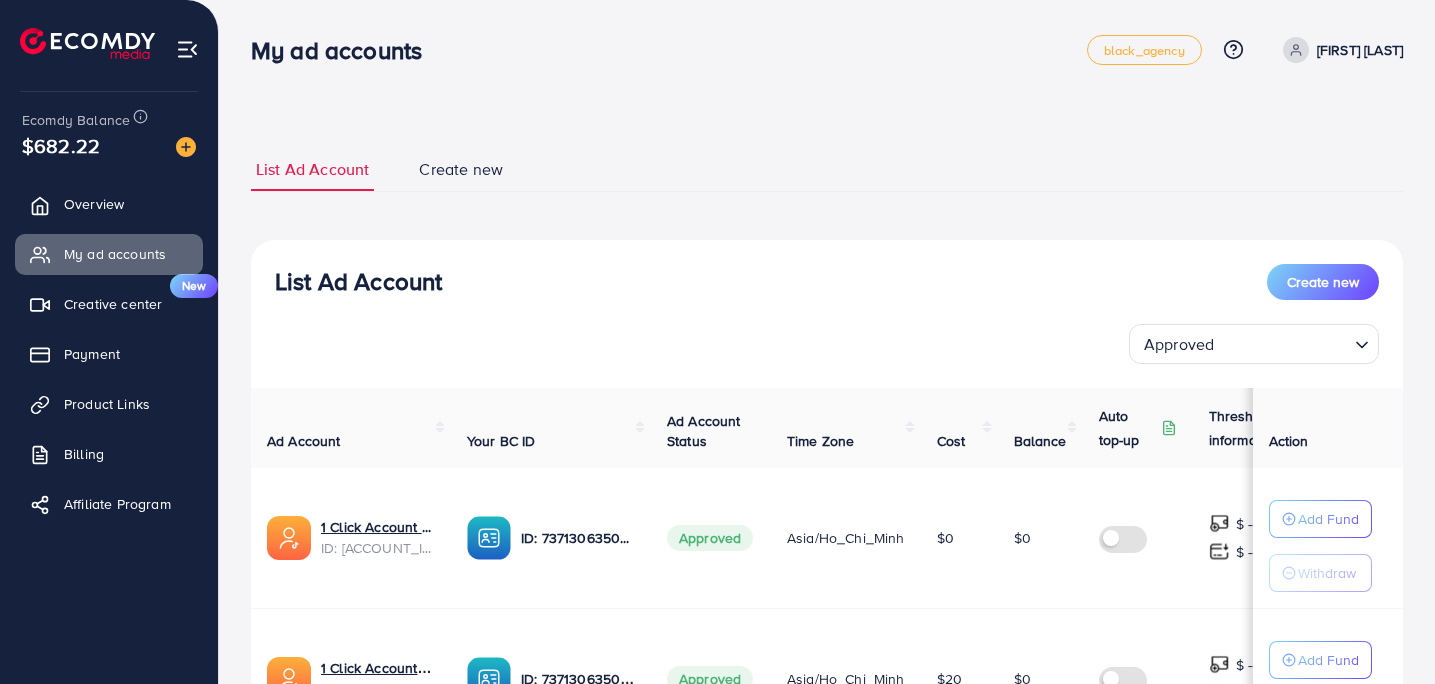 click on "List Ad Account   Create new
Approved
Loading..." at bounding box center [827, 314] 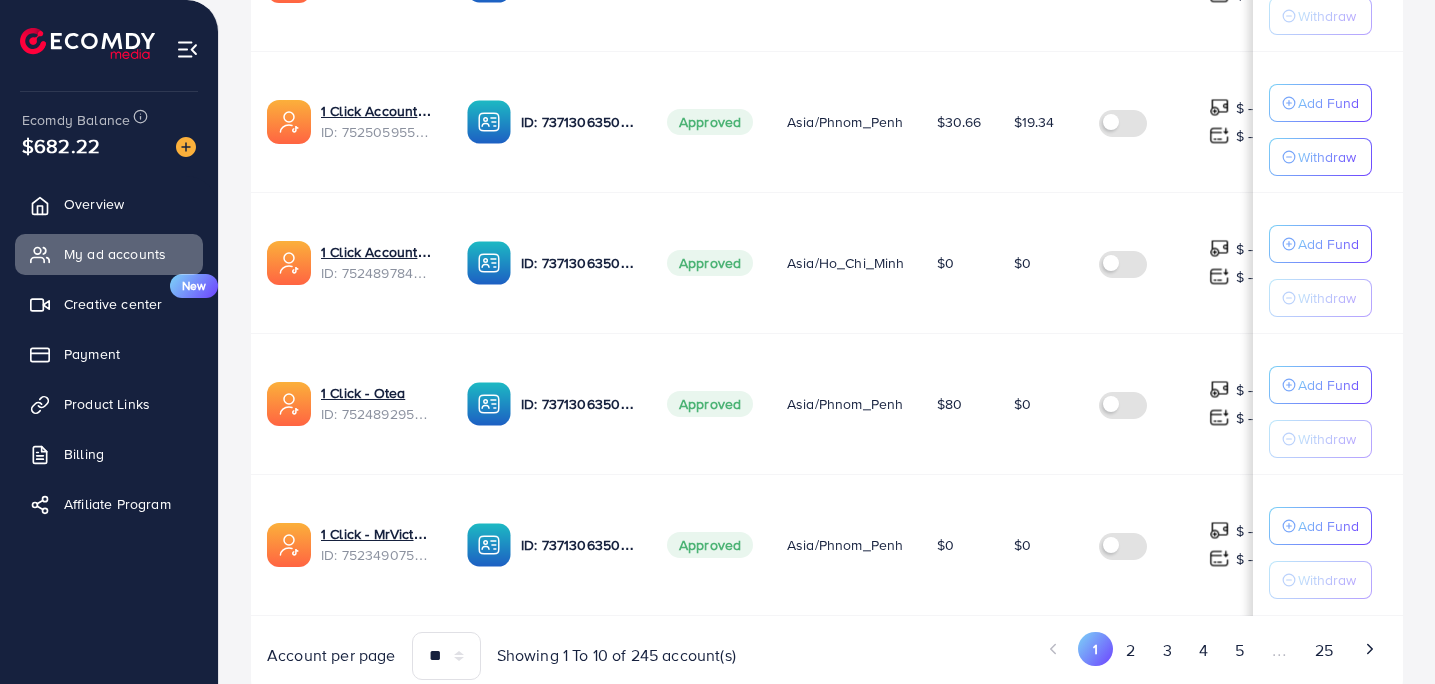 scroll, scrollTop: 1342, scrollLeft: 0, axis: vertical 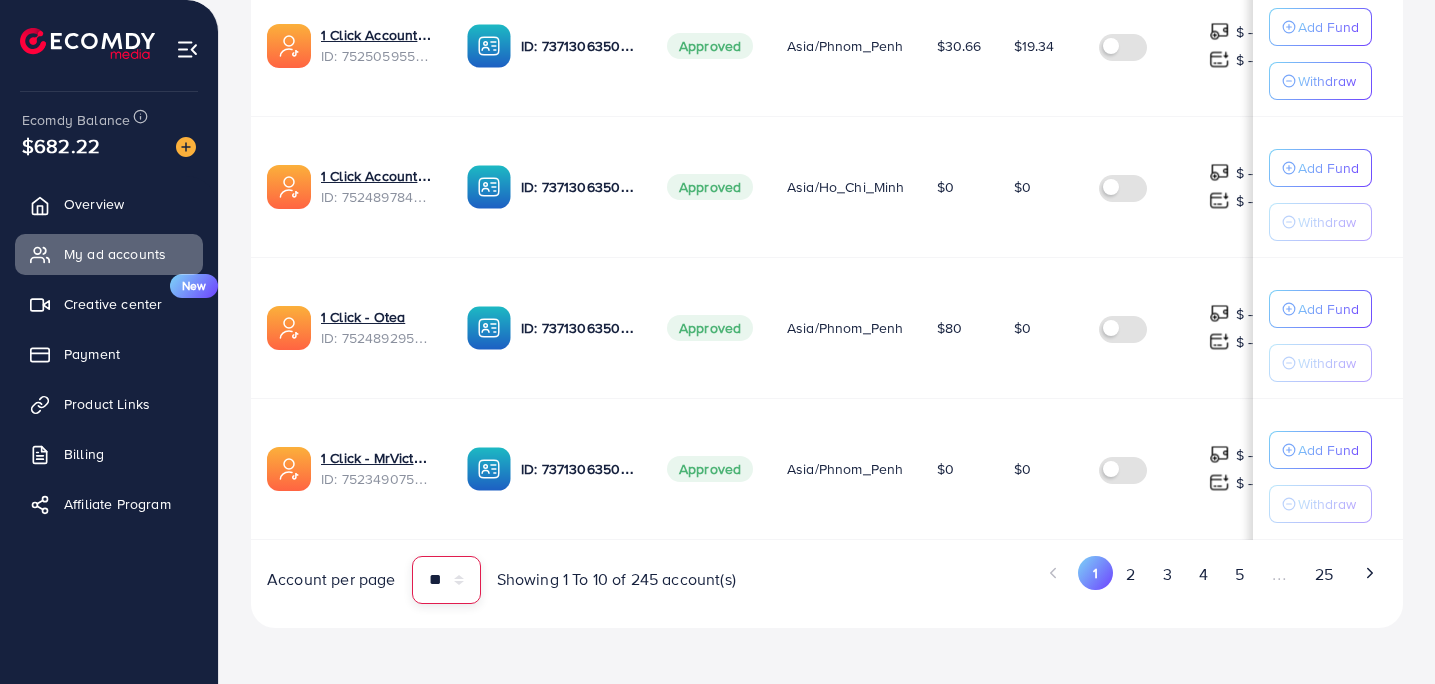 click on "** ** ** ***" at bounding box center [446, 580] 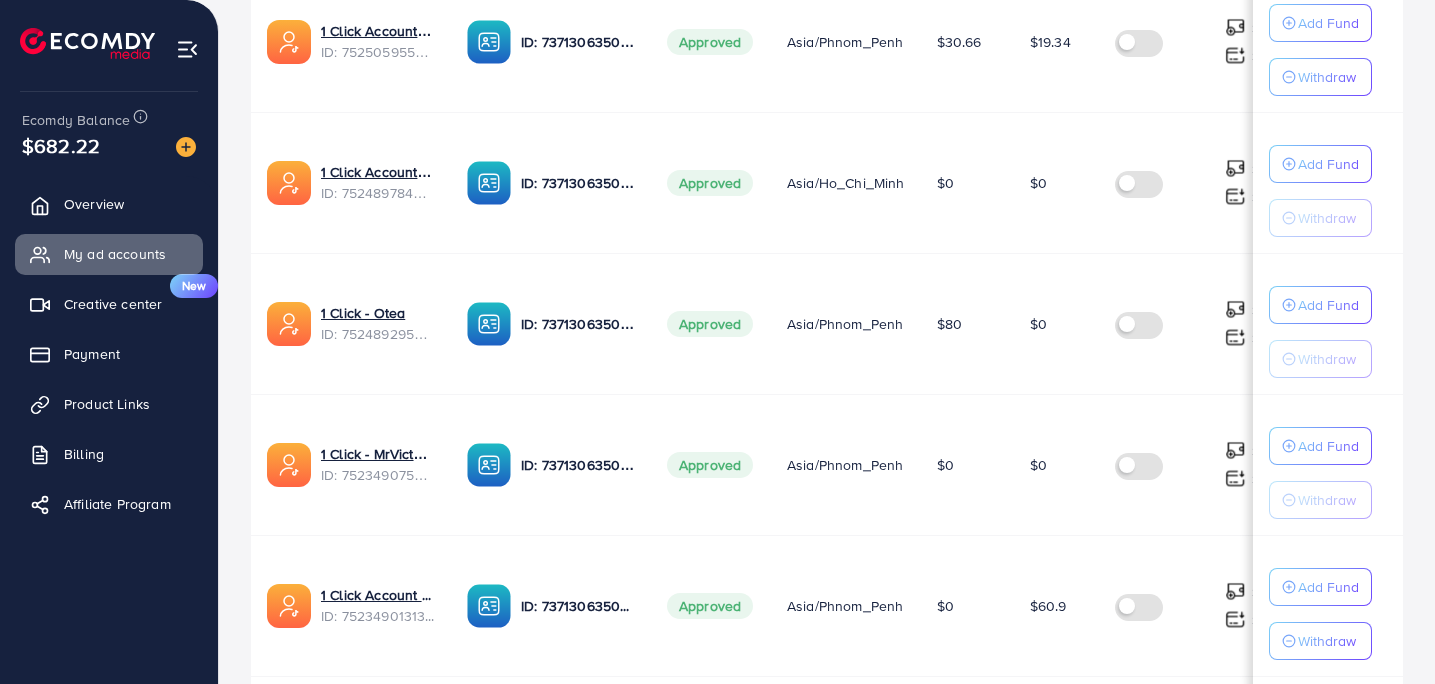 scroll, scrollTop: 628, scrollLeft: 0, axis: vertical 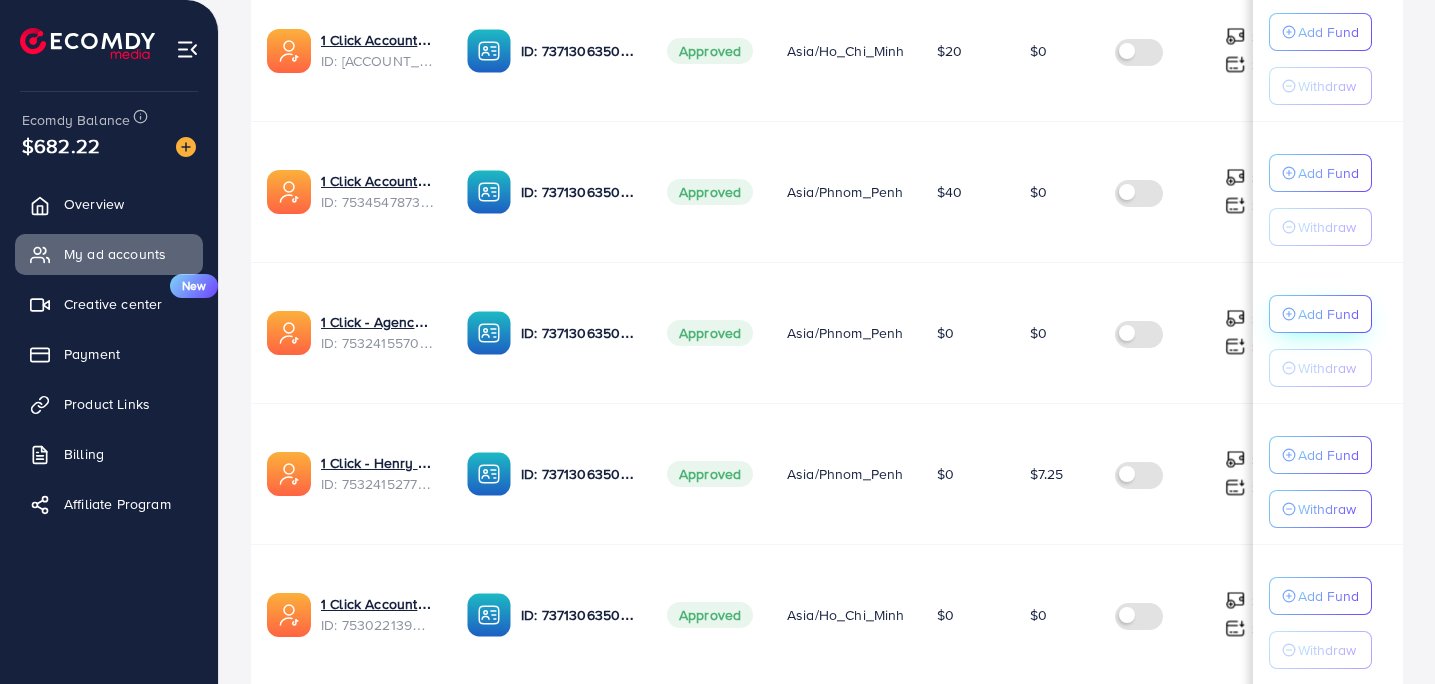 click on "Add Fund" at bounding box center (1328, -109) 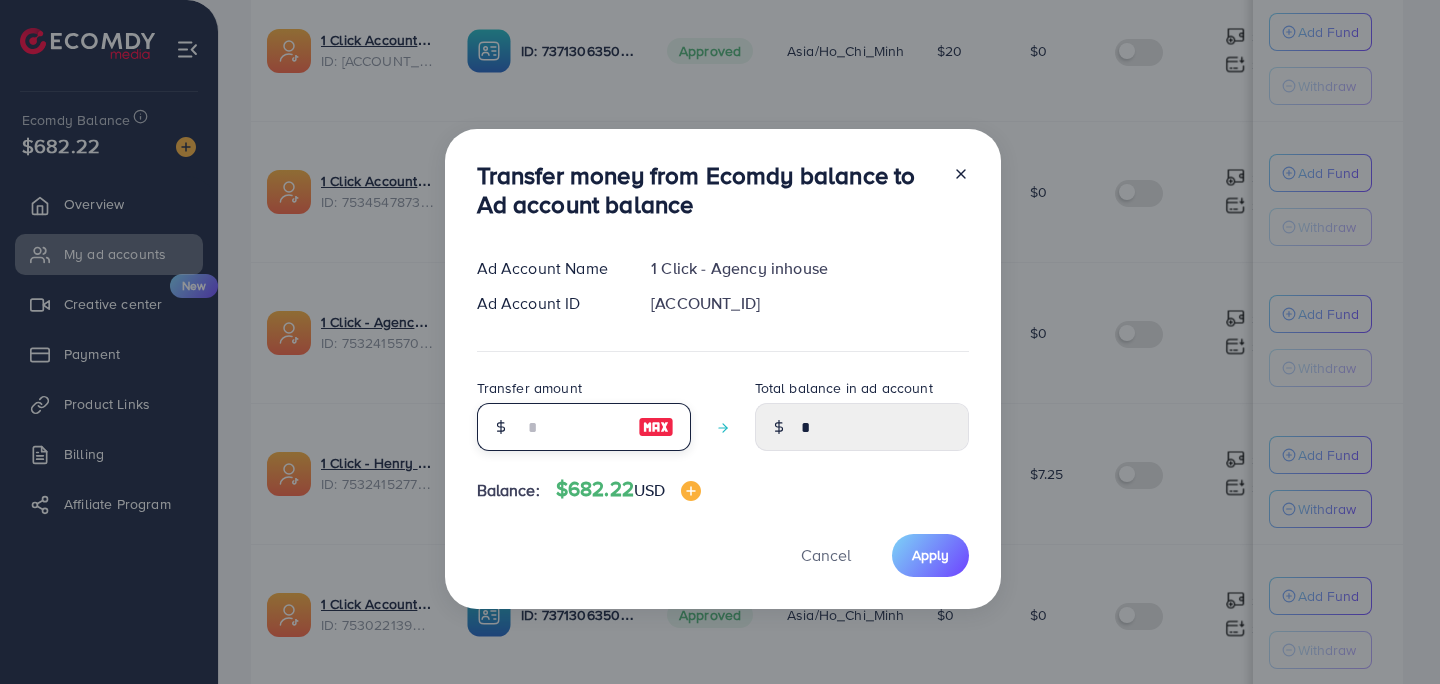 click at bounding box center (573, 427) 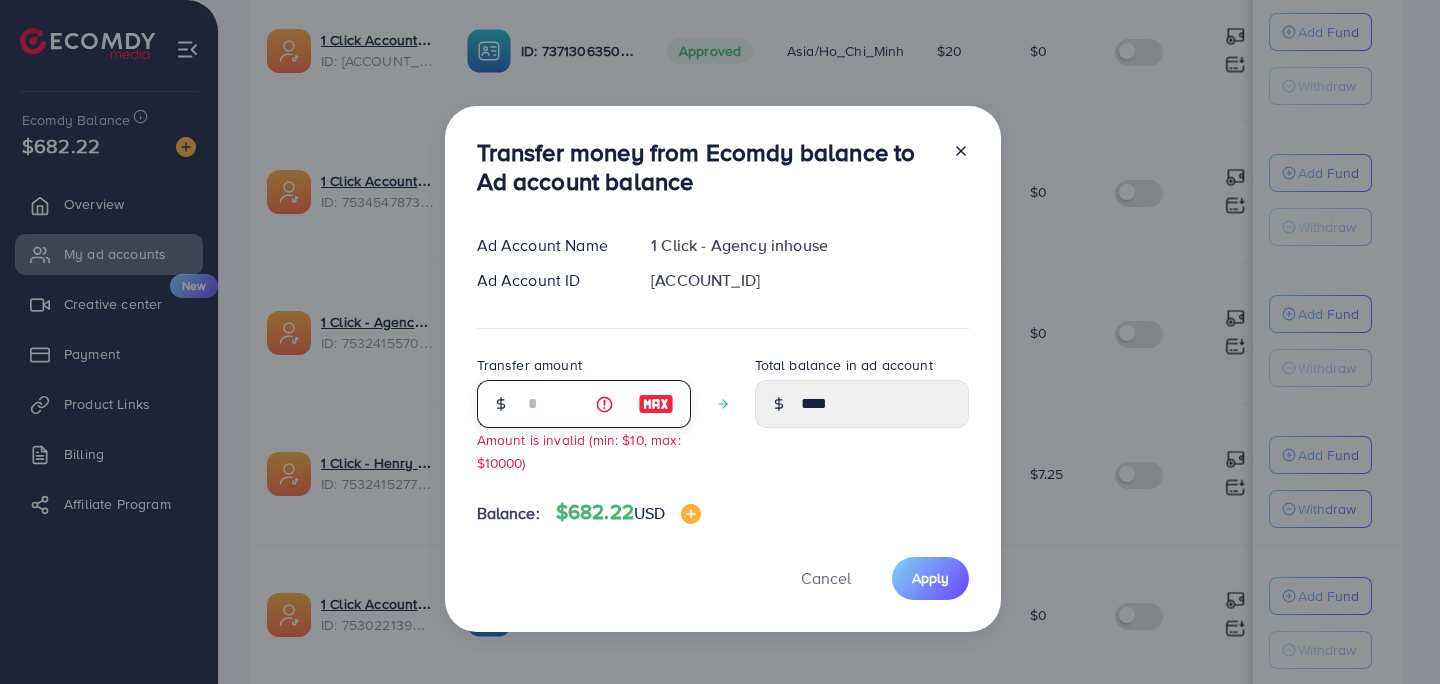 type on "**" 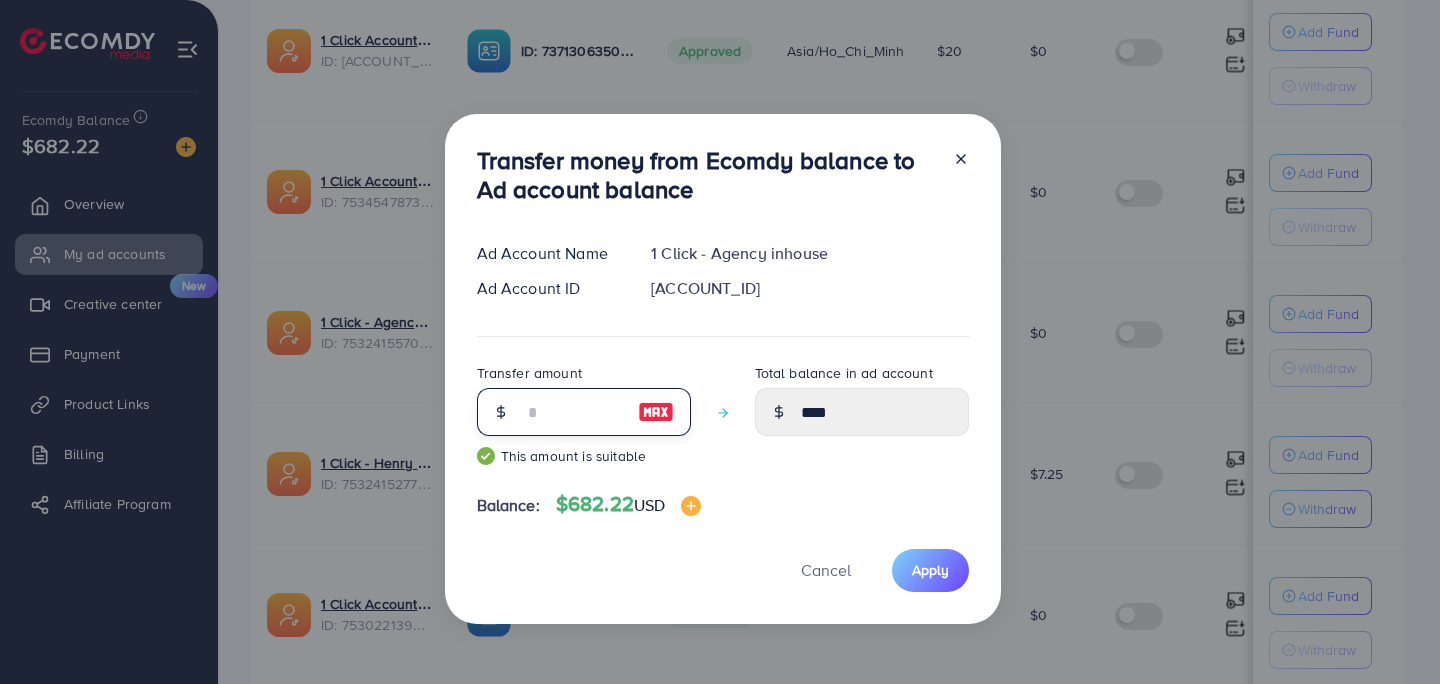 type on "*****" 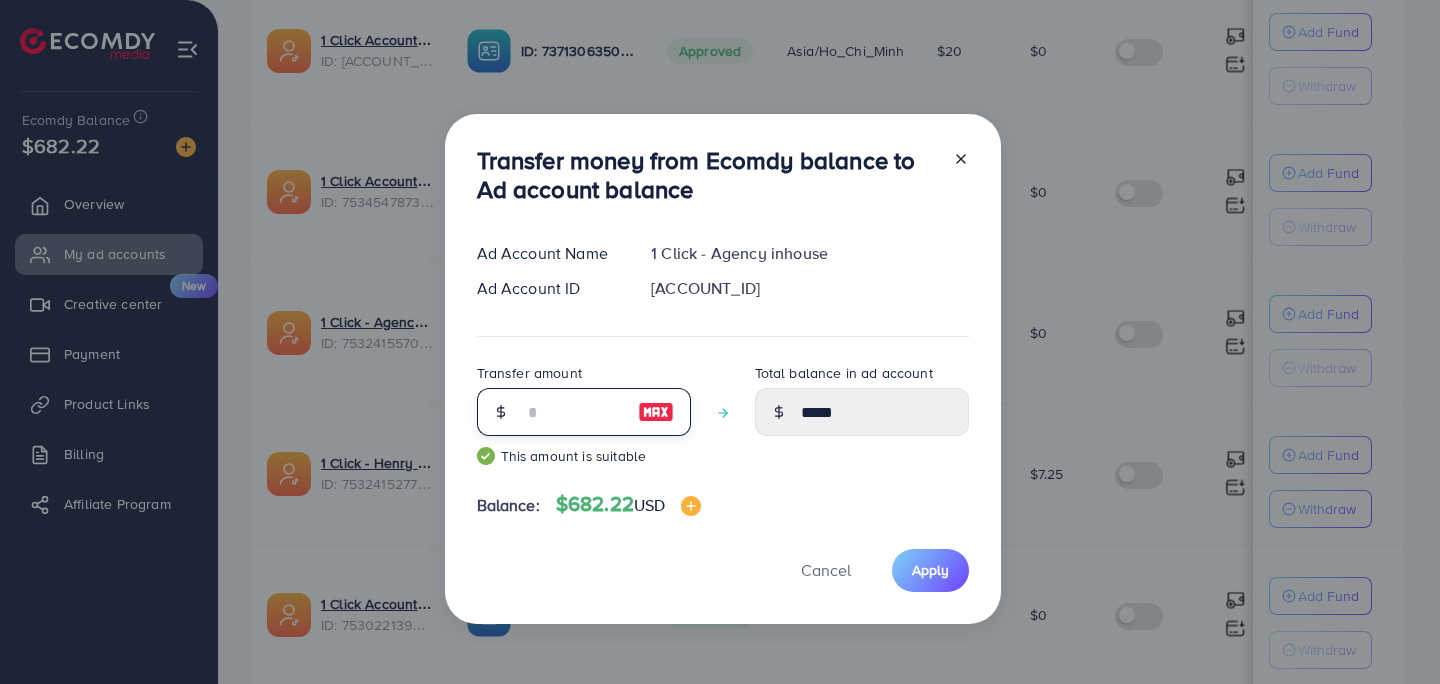 type on "***" 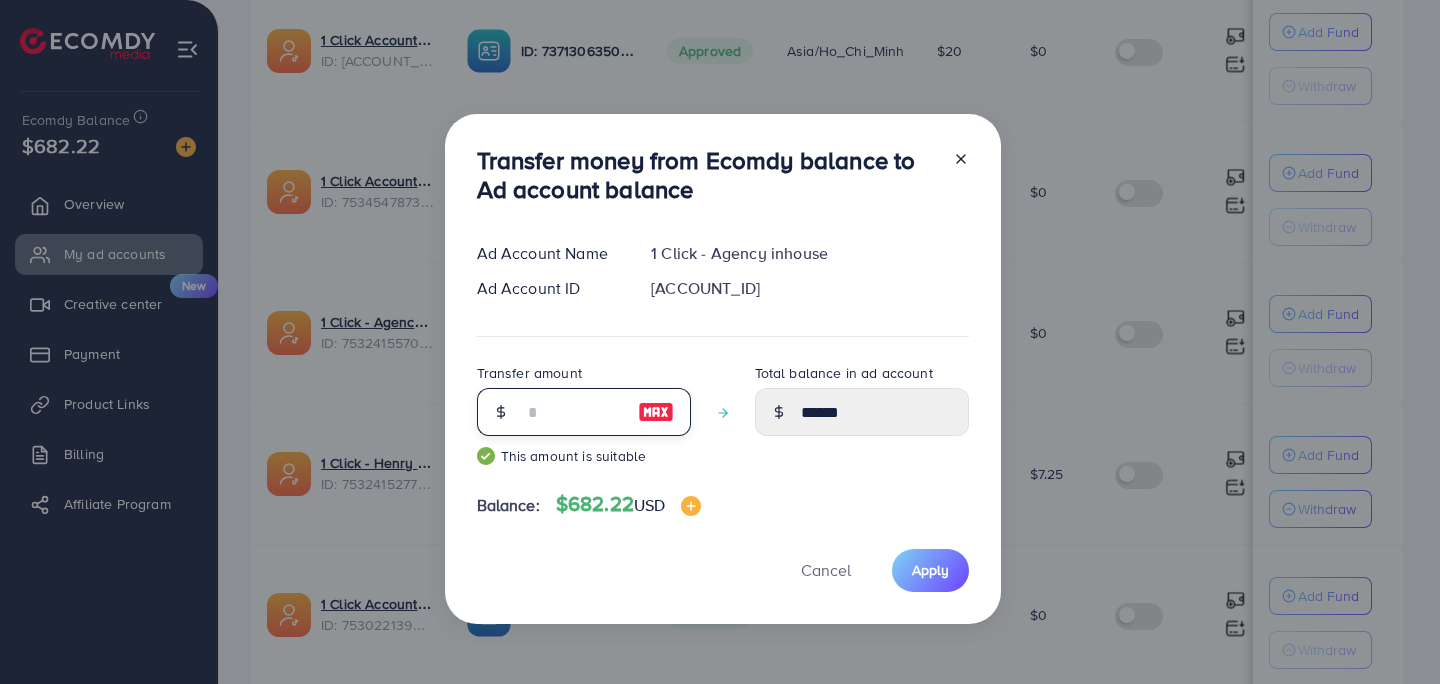 type on "***" 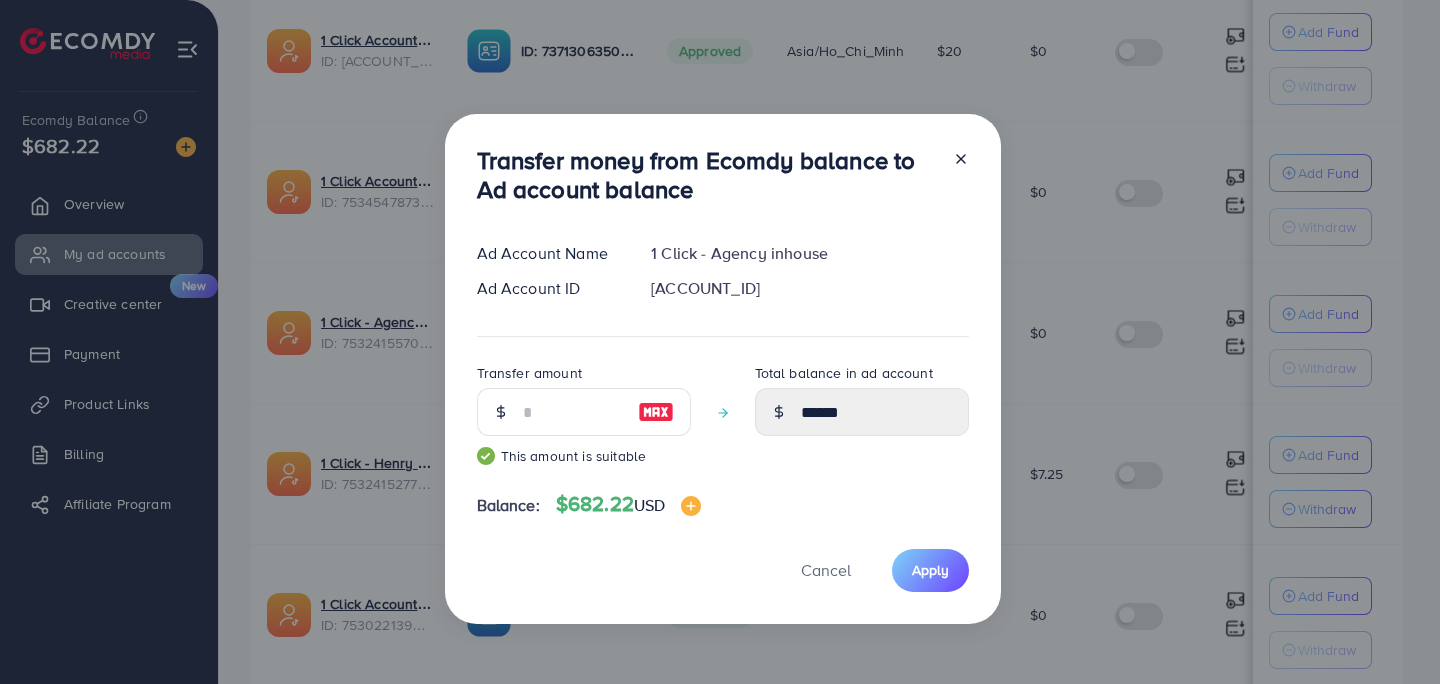 click on "Cancel   Apply" at bounding box center (723, 570) 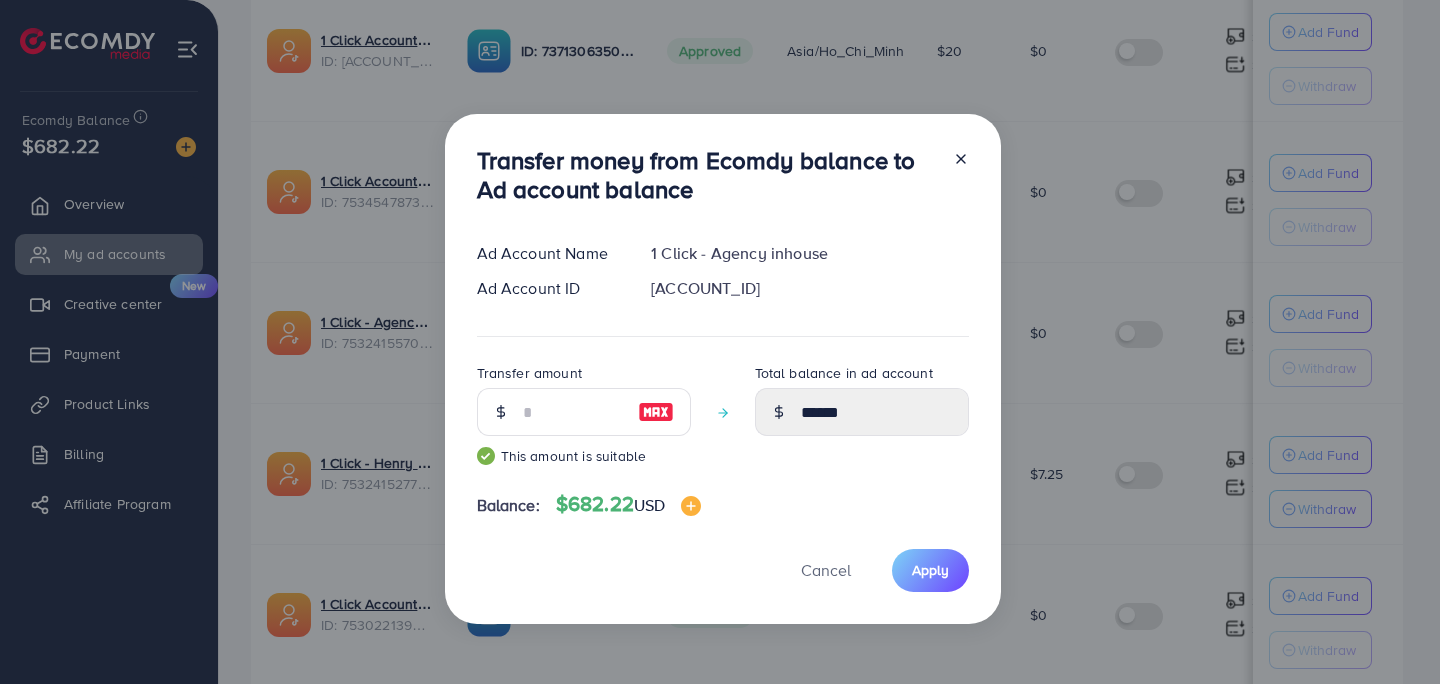 drag, startPoint x: 914, startPoint y: 559, endPoint x: 891, endPoint y: 583, distance: 33.24154 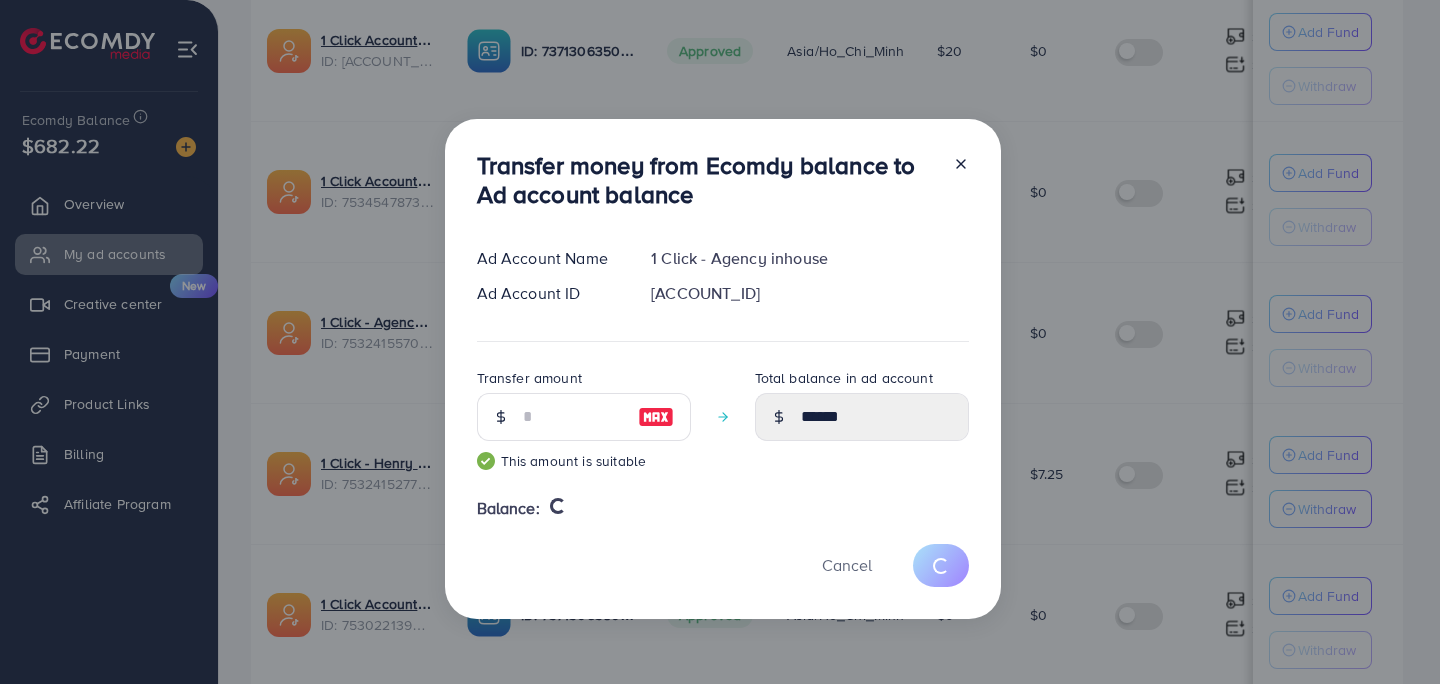 type 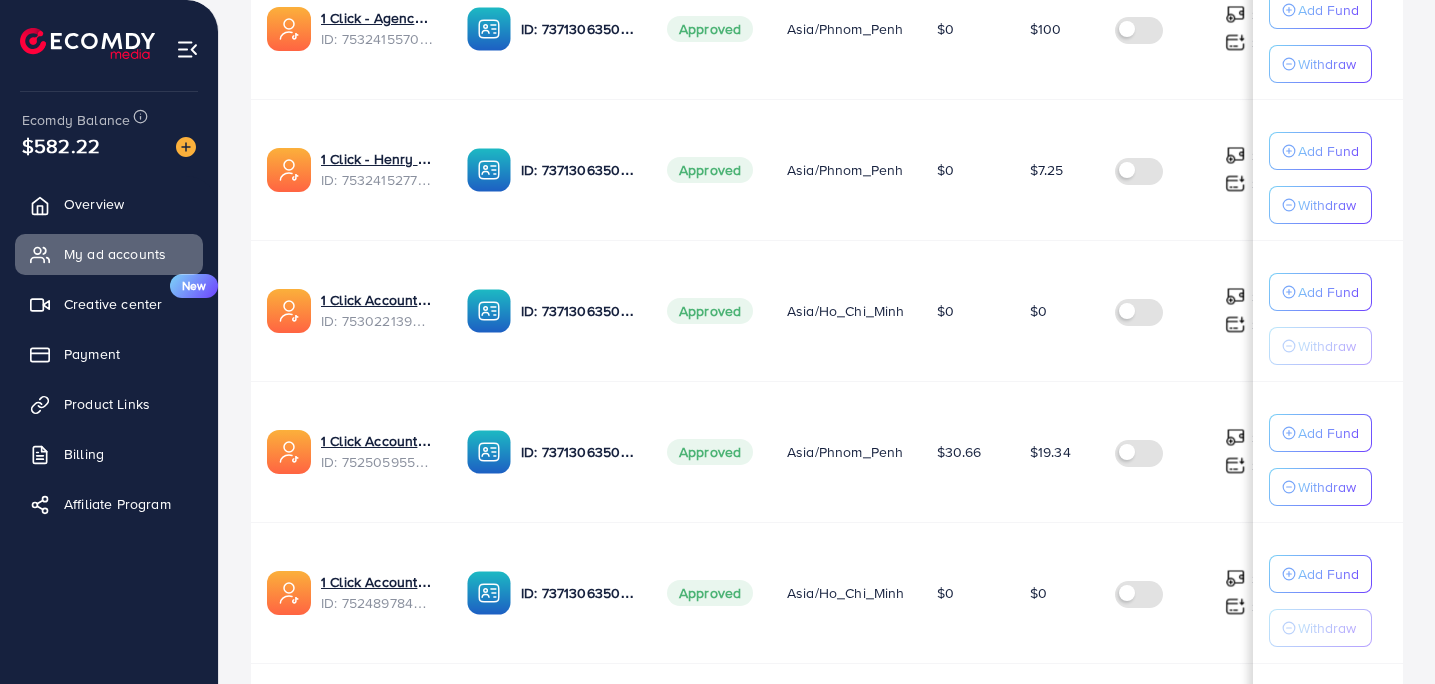 scroll, scrollTop: 910, scrollLeft: 0, axis: vertical 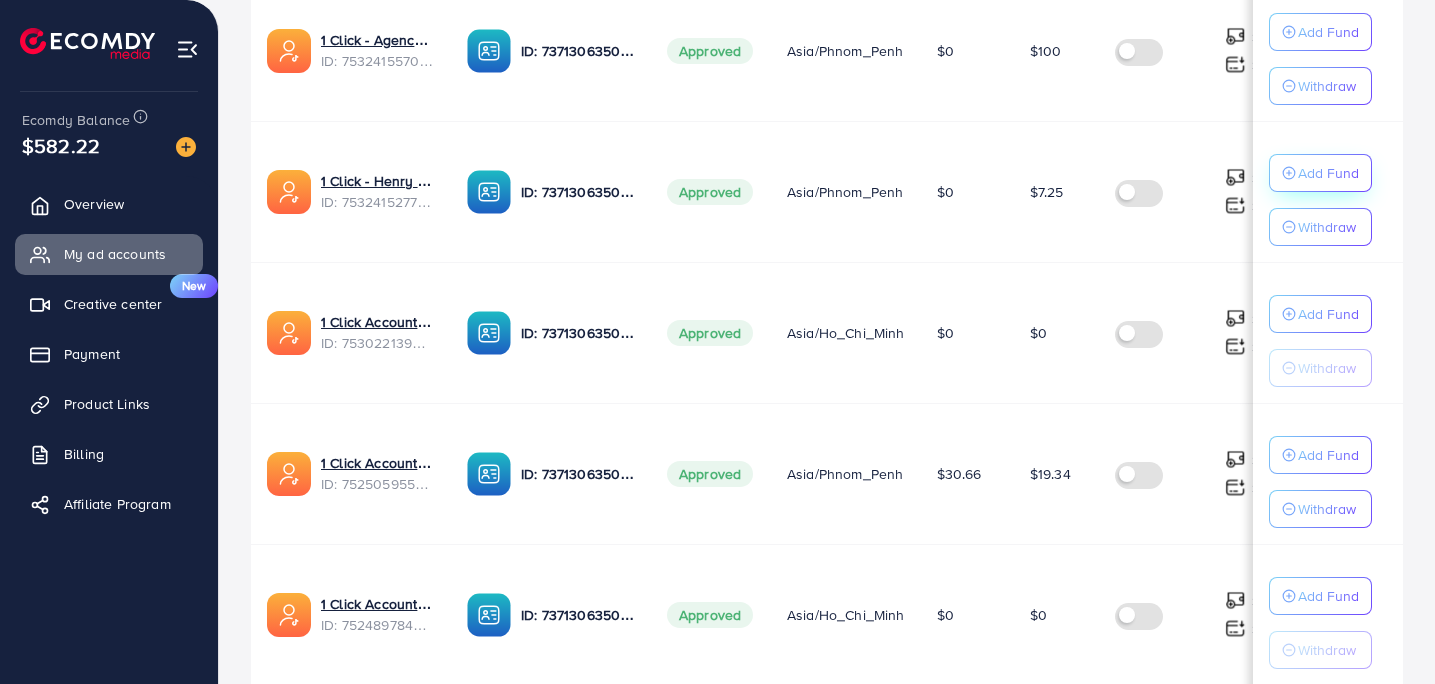 click on "Add Fund" at bounding box center [1328, -391] 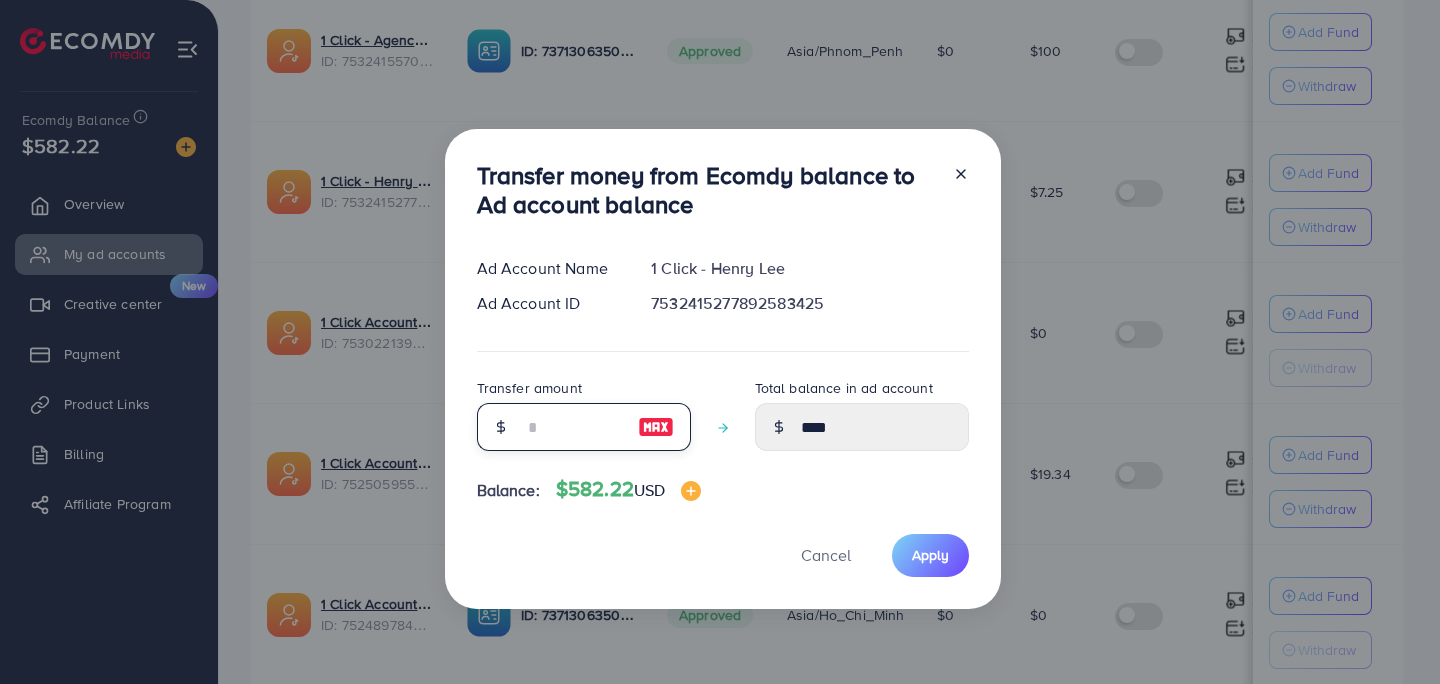 click at bounding box center [573, 427] 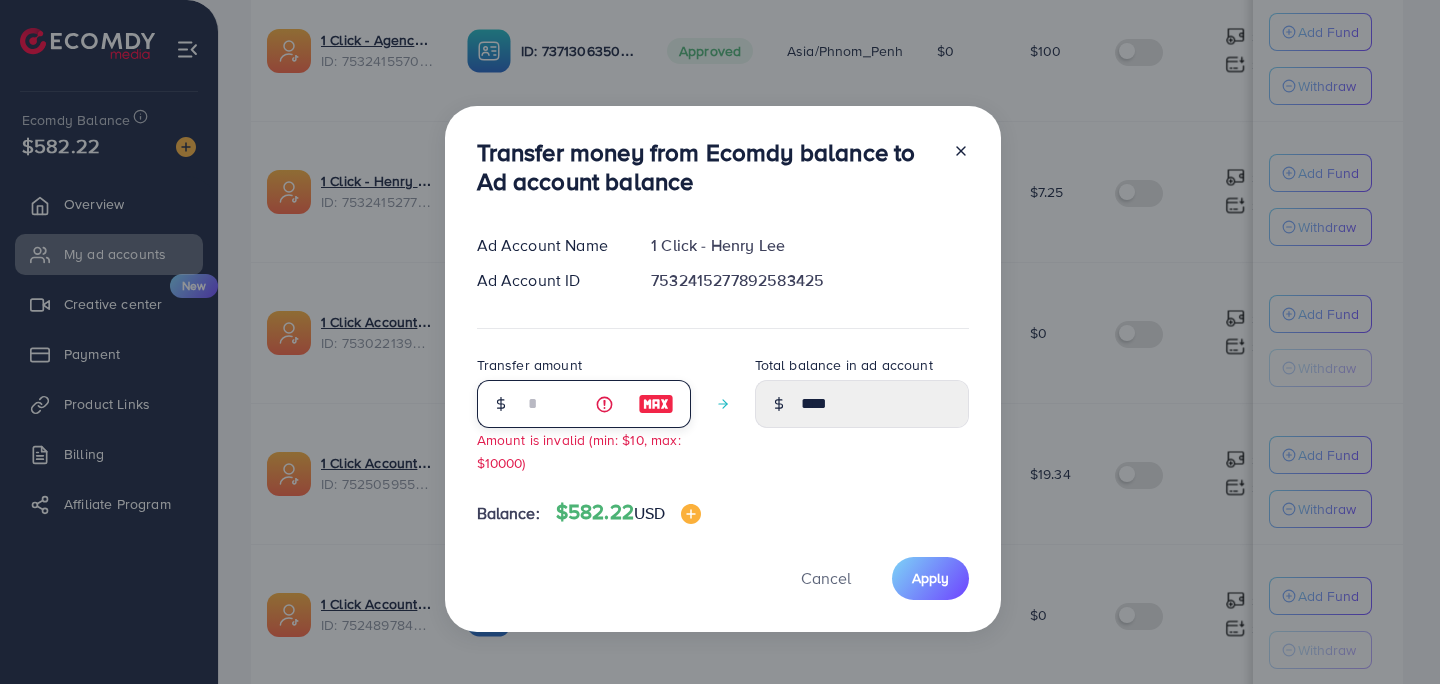 type on "**" 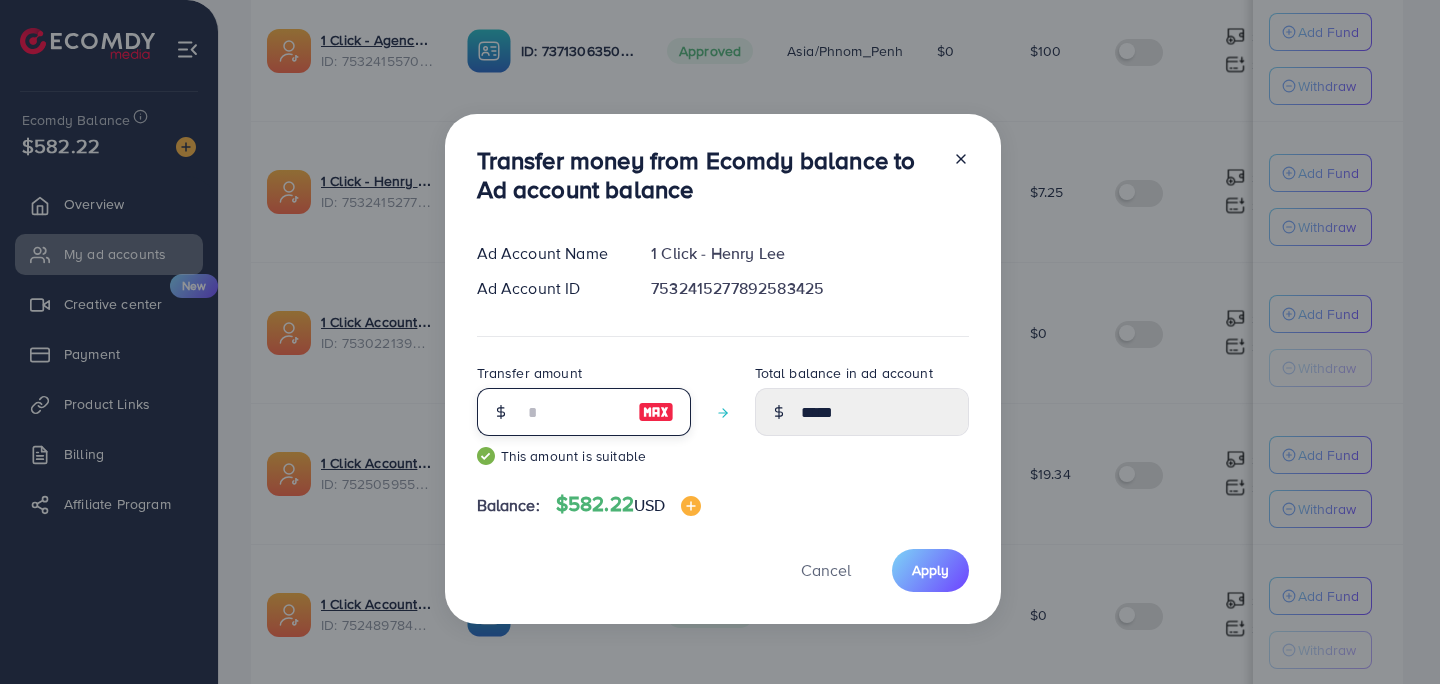 type on "***" 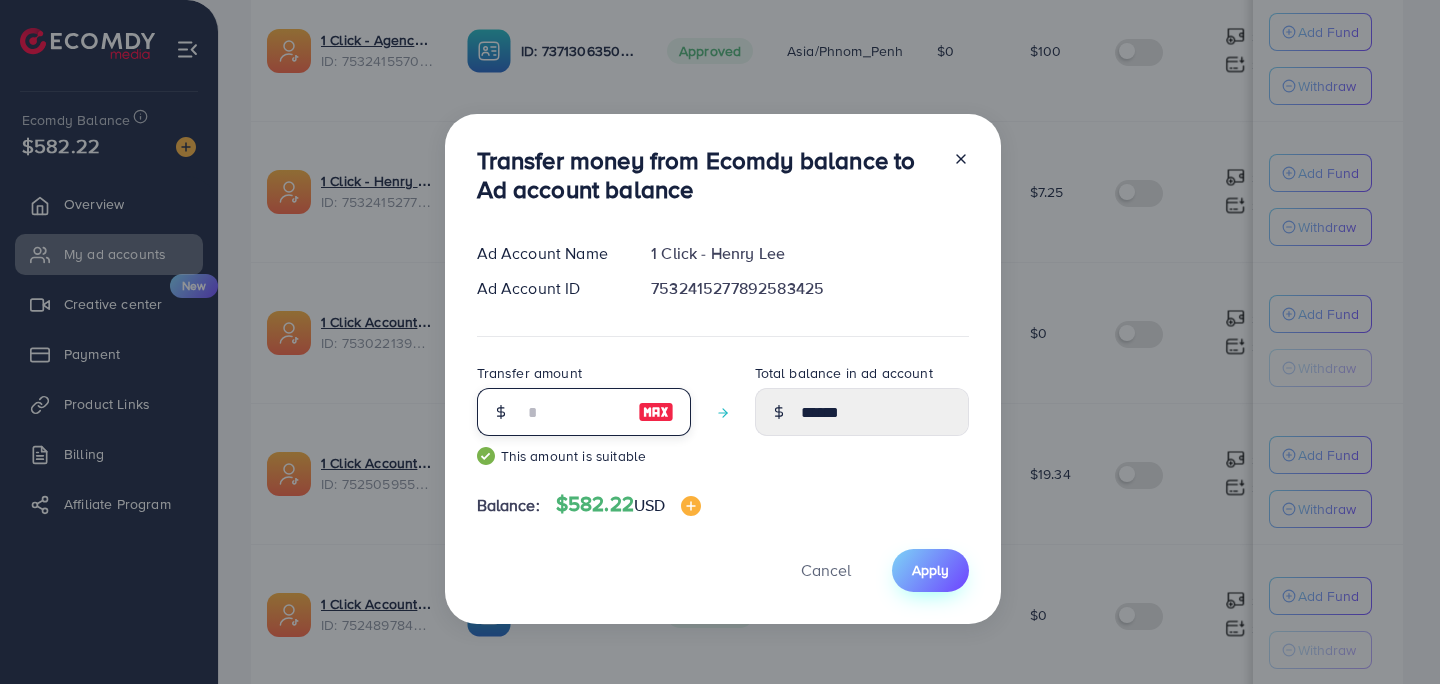 type on "***" 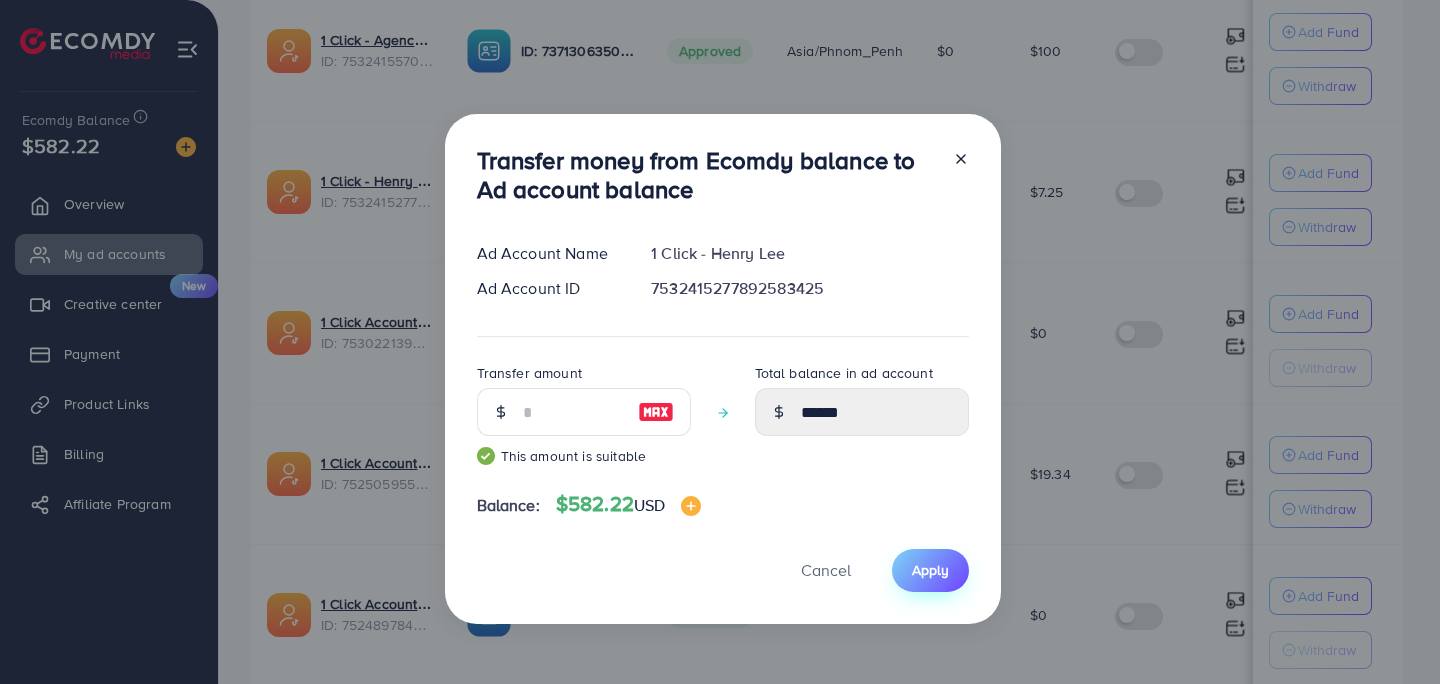 click on "Apply" at bounding box center [930, 570] 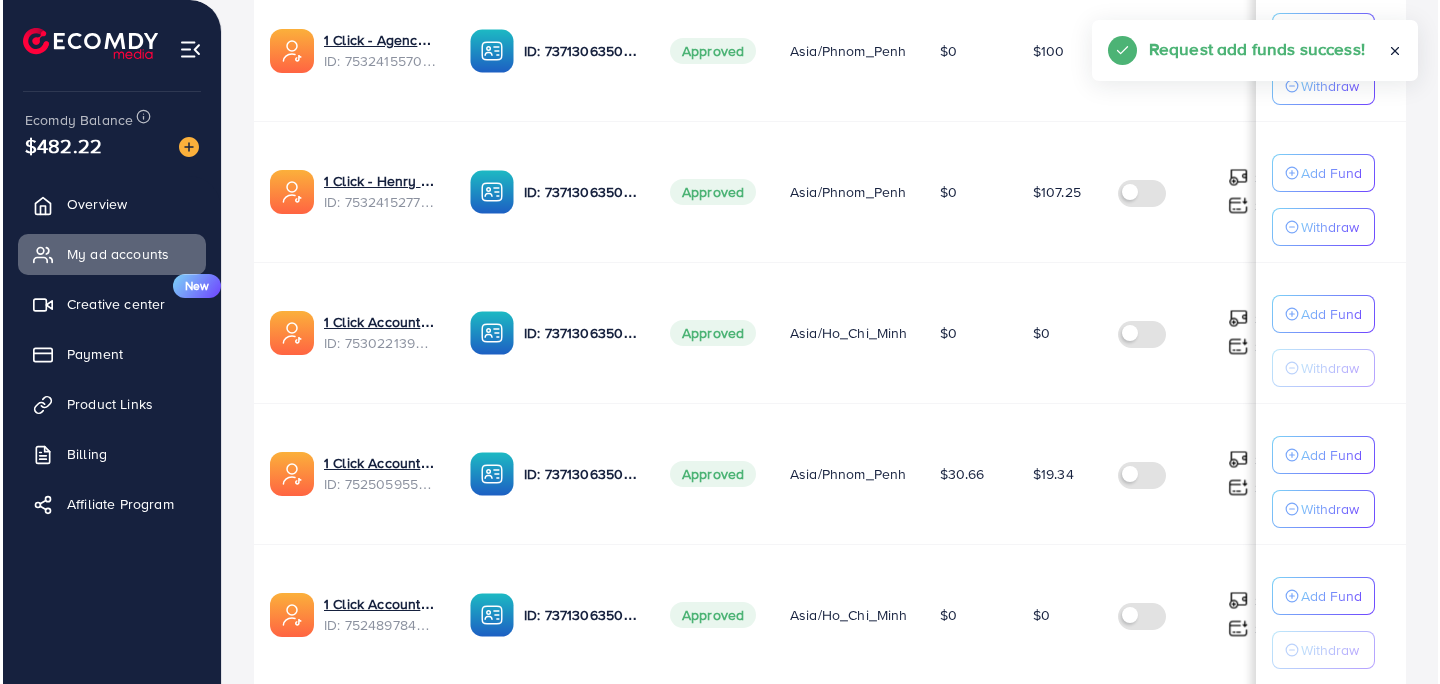 scroll, scrollTop: 205, scrollLeft: 0, axis: vertical 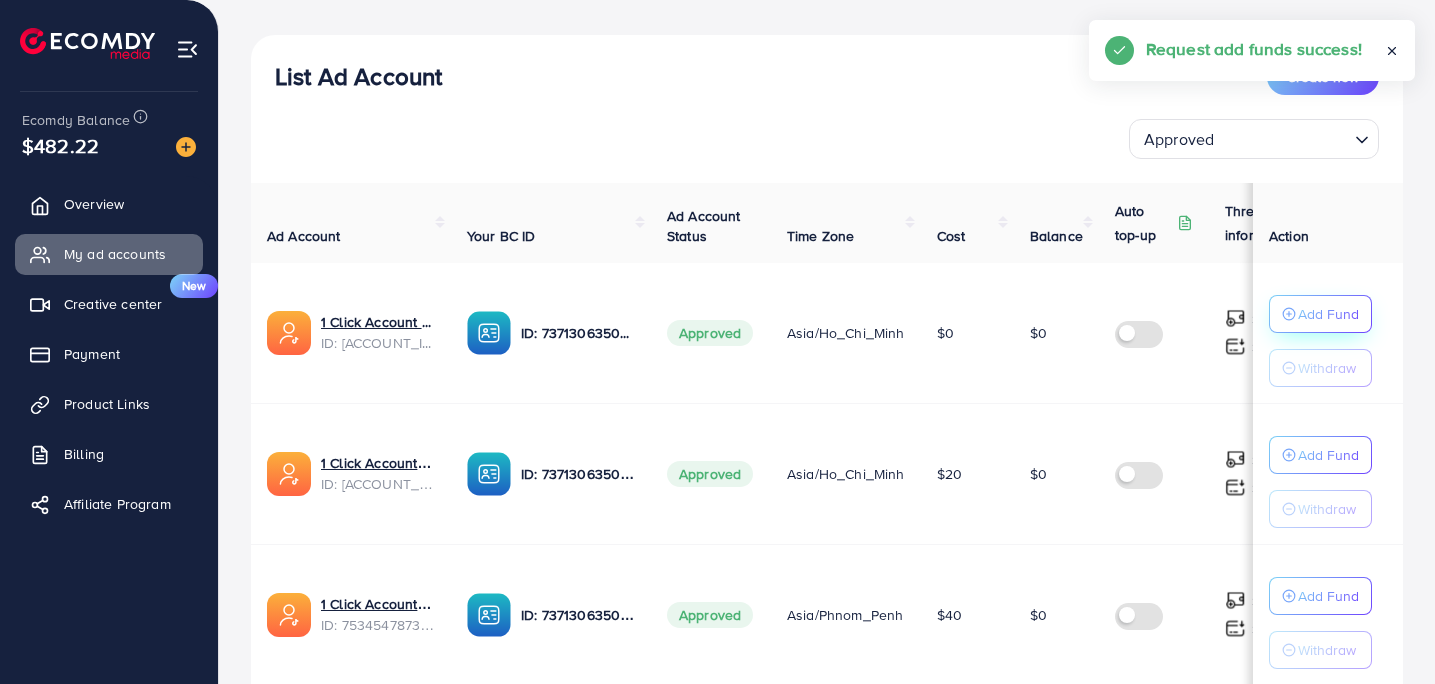 click on "Add Fund" at bounding box center [1328, 314] 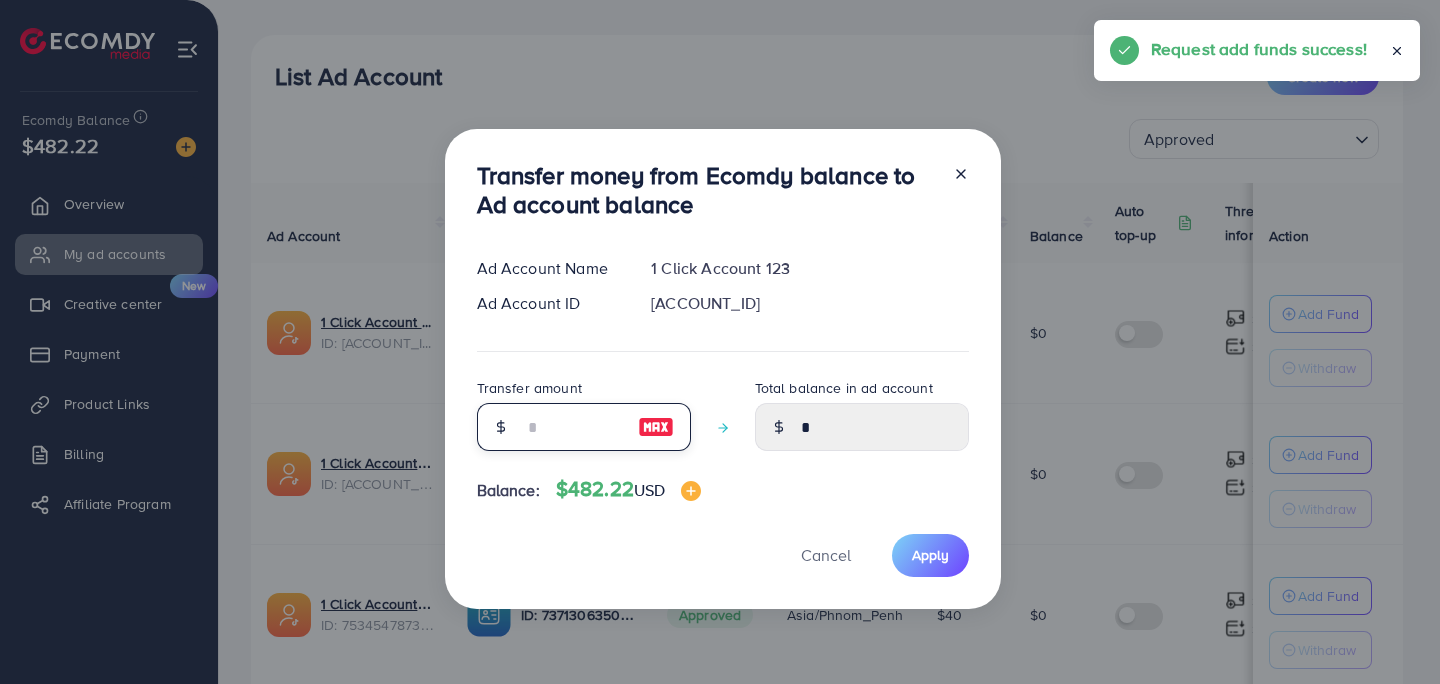 click at bounding box center (573, 427) 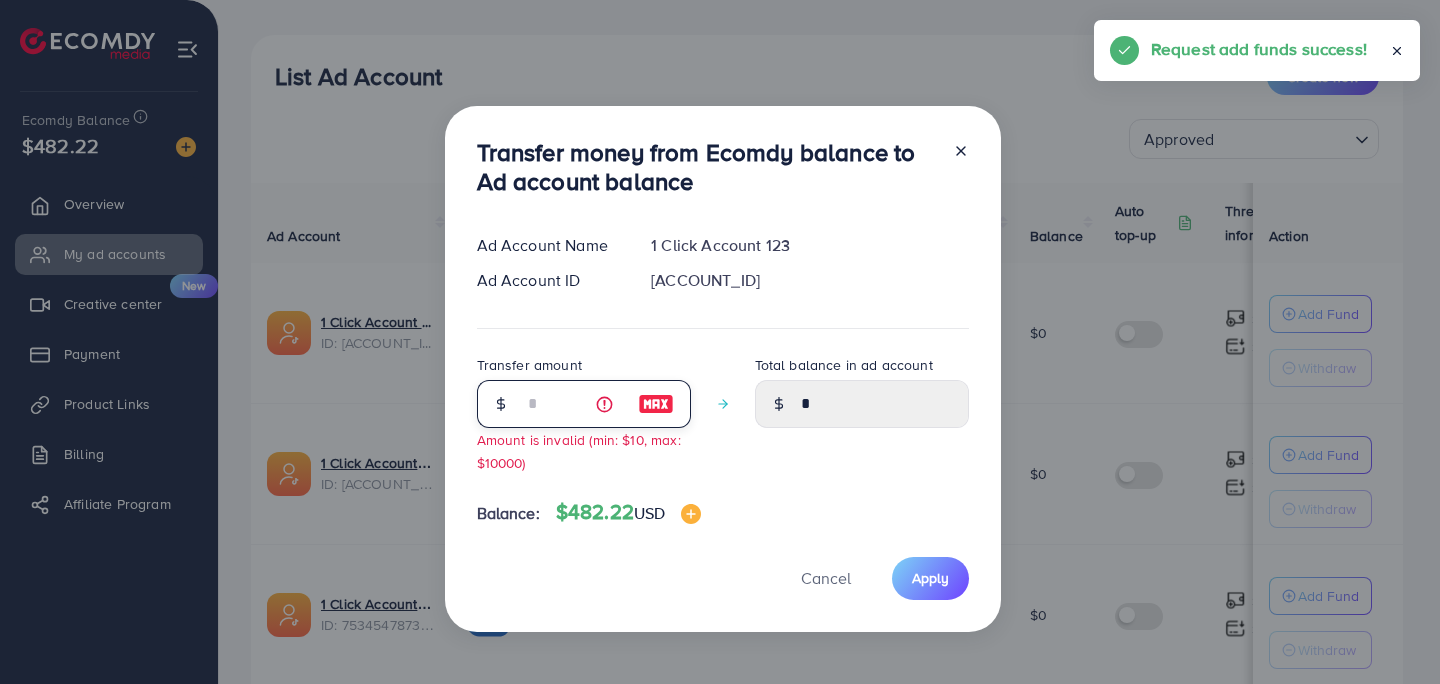 type on "****" 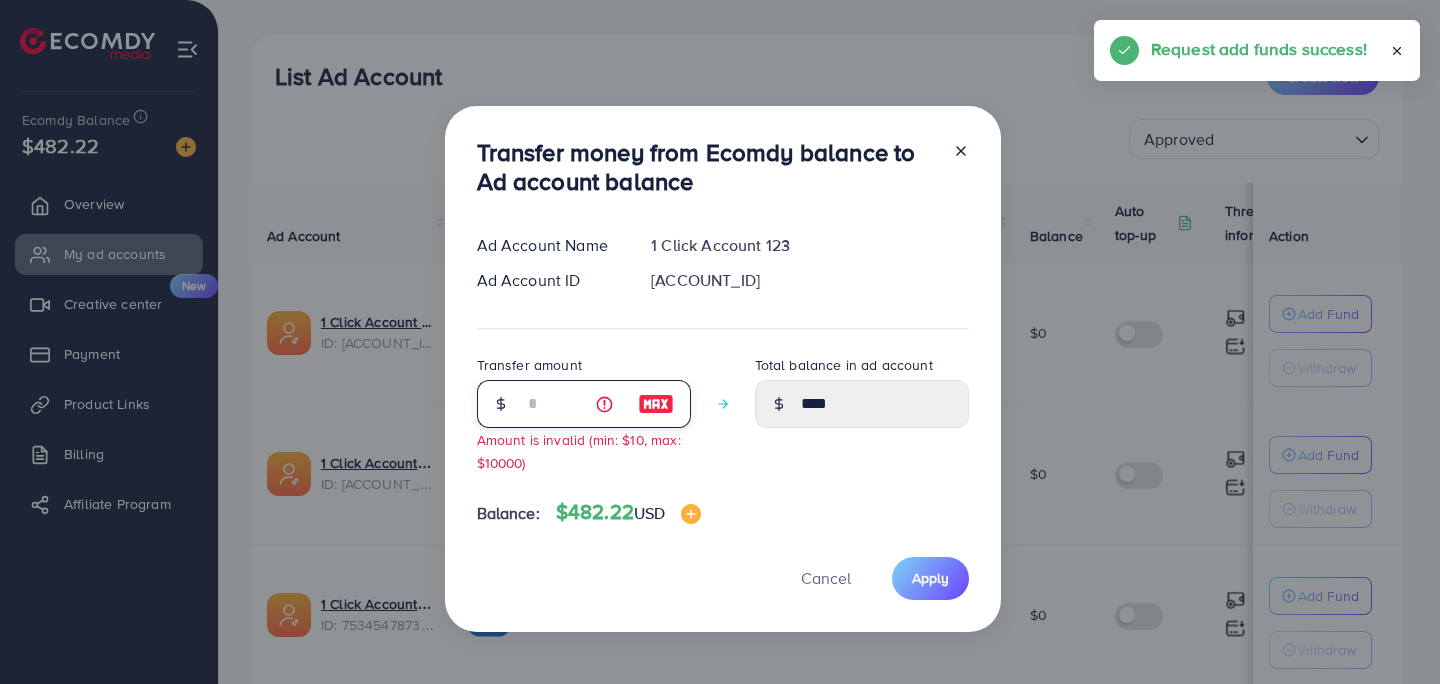 type on "**" 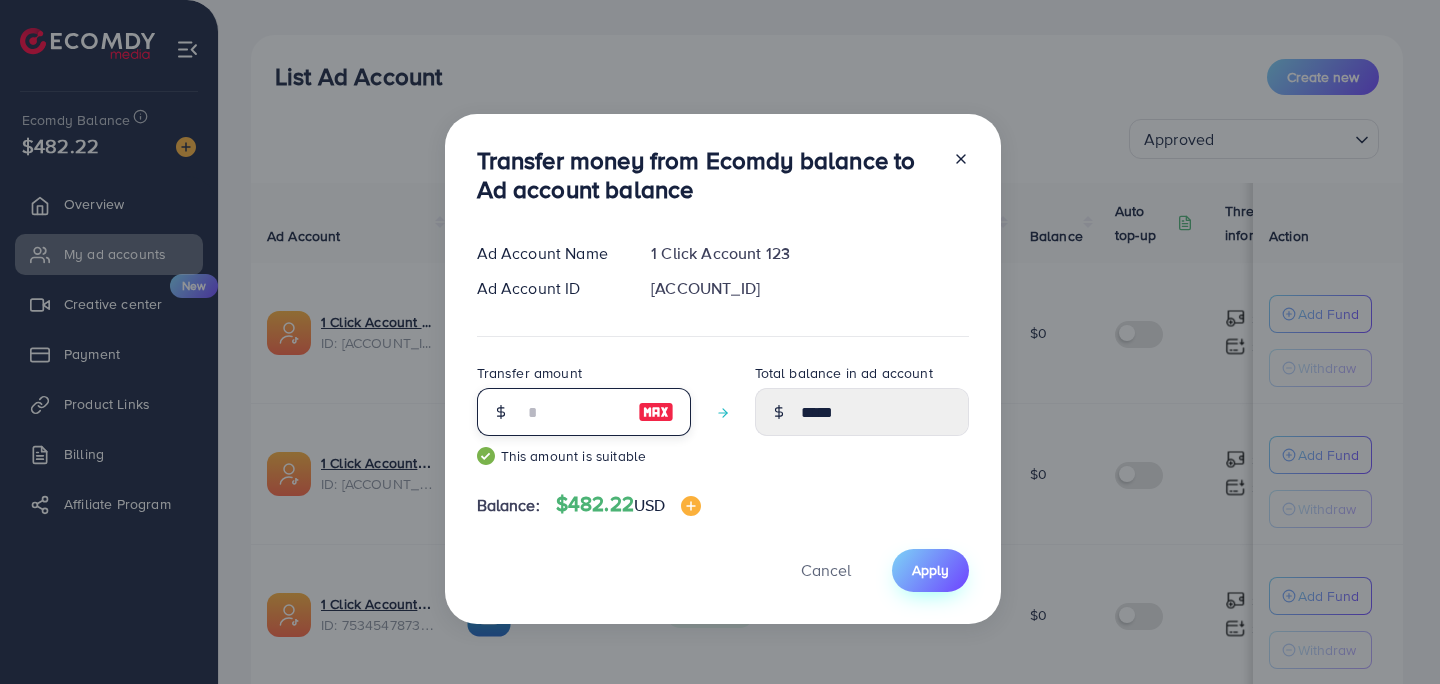 type on "**" 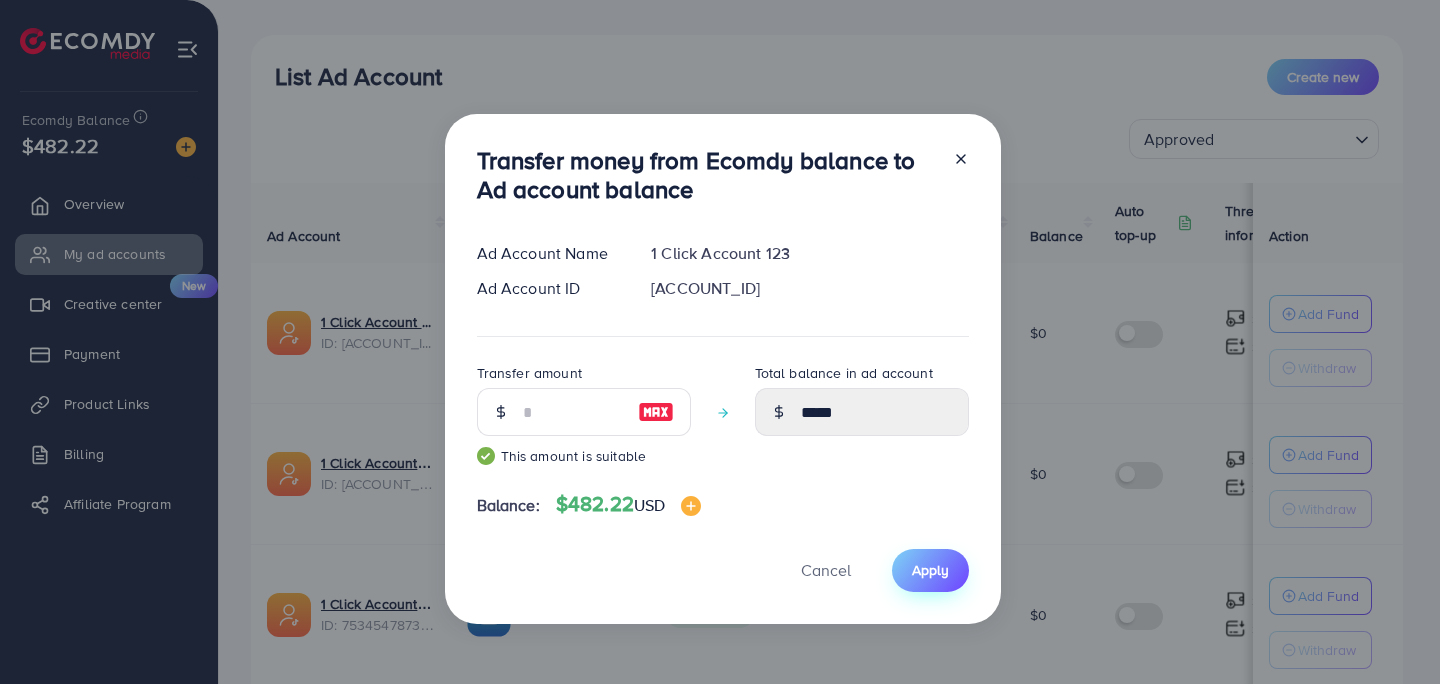 click on "Apply" at bounding box center [930, 570] 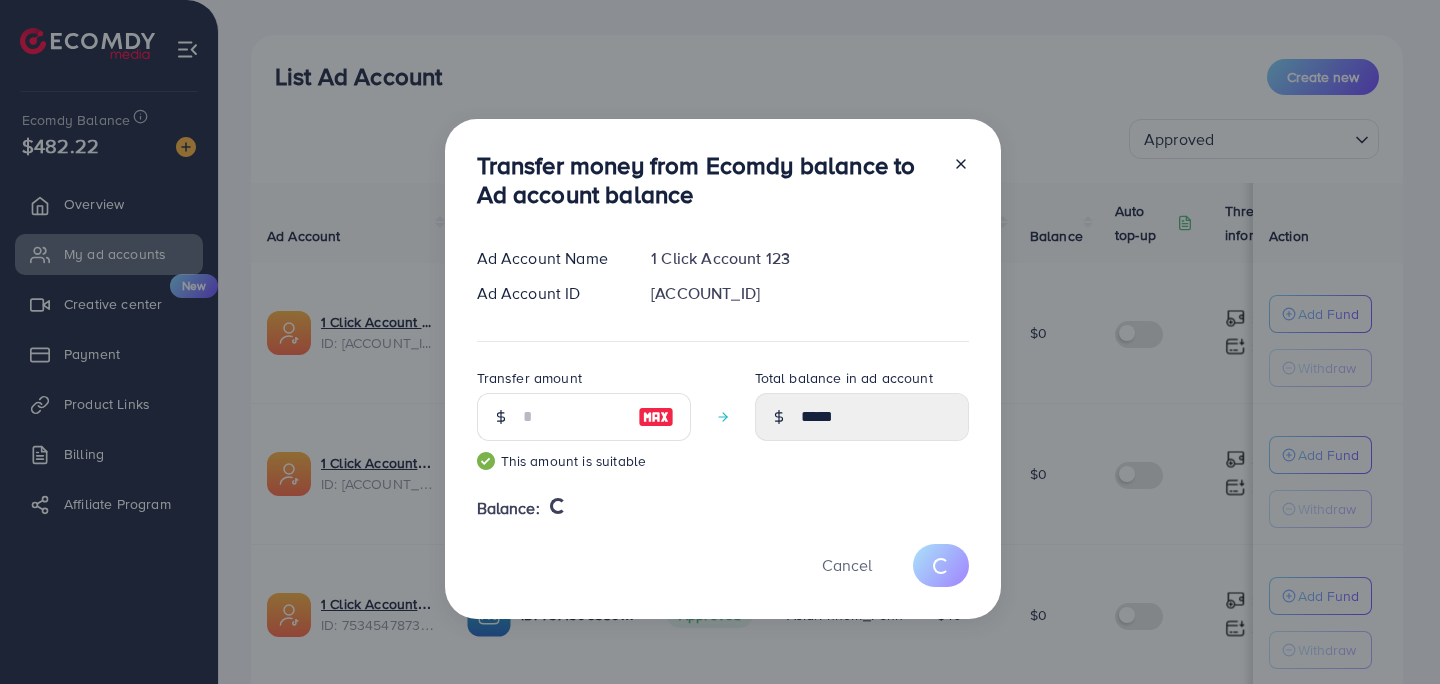 type 